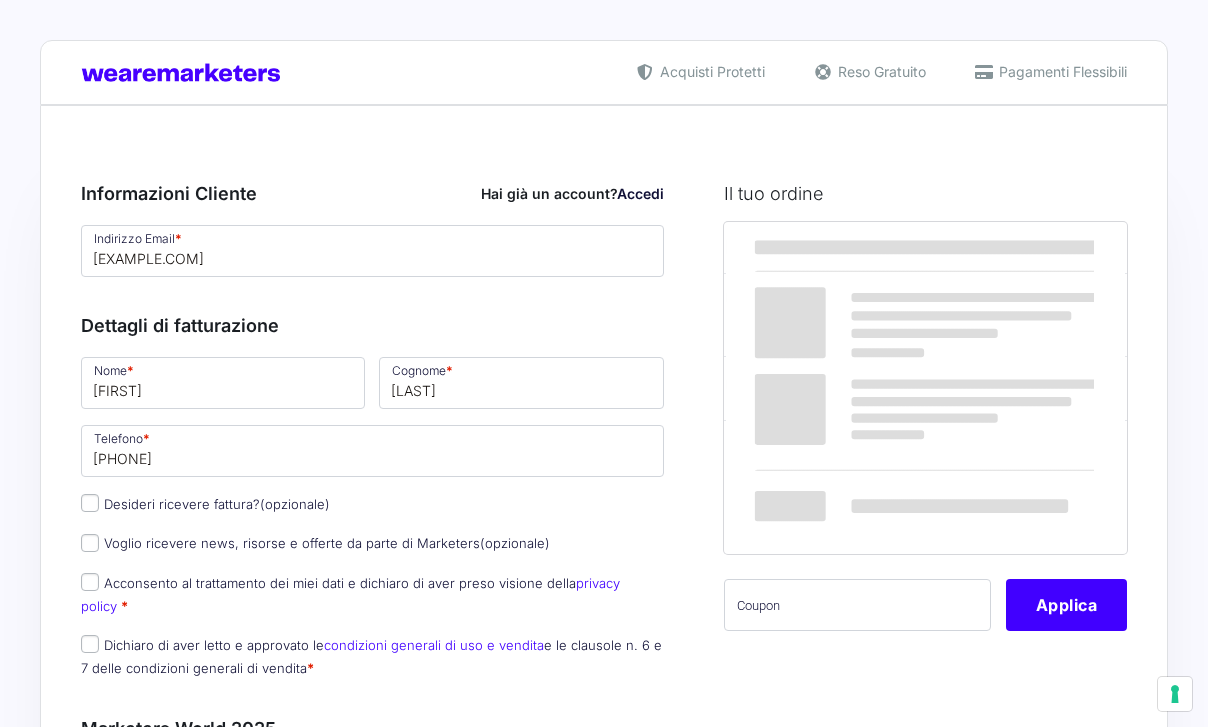 scroll, scrollTop: 0, scrollLeft: 0, axis: both 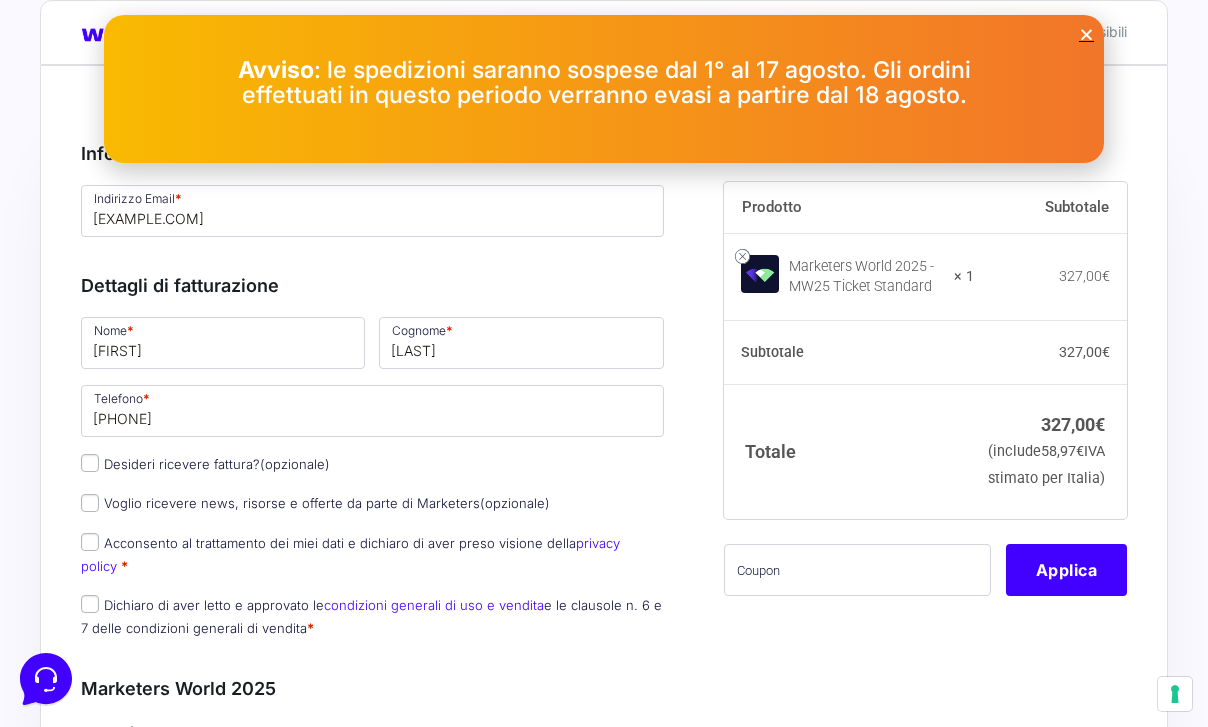 click on "Nome * [FIRST] Cognome * [LAST] Telefono * [PHONE] Desideri ricevere fattura? (opzionale) Ragione Sociale * STATO * [COUNTRY] Albania Algeria Andorra Angola Anguilla Antartide Antigua e Barbuda Arabia Saudita Argentina Armenia Aruba Australia Austria Azerbaigian Bahamas Bahrein Bangladesh Barbados Belgio Belize Benin Bermuda Bhutan Bielorussia Birmania Bolivia Bosnia ed Erzegovina Botswana Brasile Brunei Bulgaria Burkina Faso Burundi Cambogia Camerun Canada Capo Verde Ciad Cile Cina Cipro Città del Vaticano Colombia Comore Corea del Nord Corea del Sud Costa d'Avorio Costa Rica Croazia Cuba Curaçao Danimarca Dominica Ecuador Egitto El Salvador Emirati Arabi Uniti Eritrea Estonia Etiopia Figi Filippine Finlandia Francia Gabon Gambia Georgia Georgia del Sud e Isole Sandwich Australi Germania Ghana Giamaica Giappone Gibilterra Gibuti Giordania Grecia Grenada Groenlandia Guadalupa Guam Guatemala Guernsey Guinea Guinea-Bissau Guinea Equatoriale Guyana *" at bounding box center (372, 451) 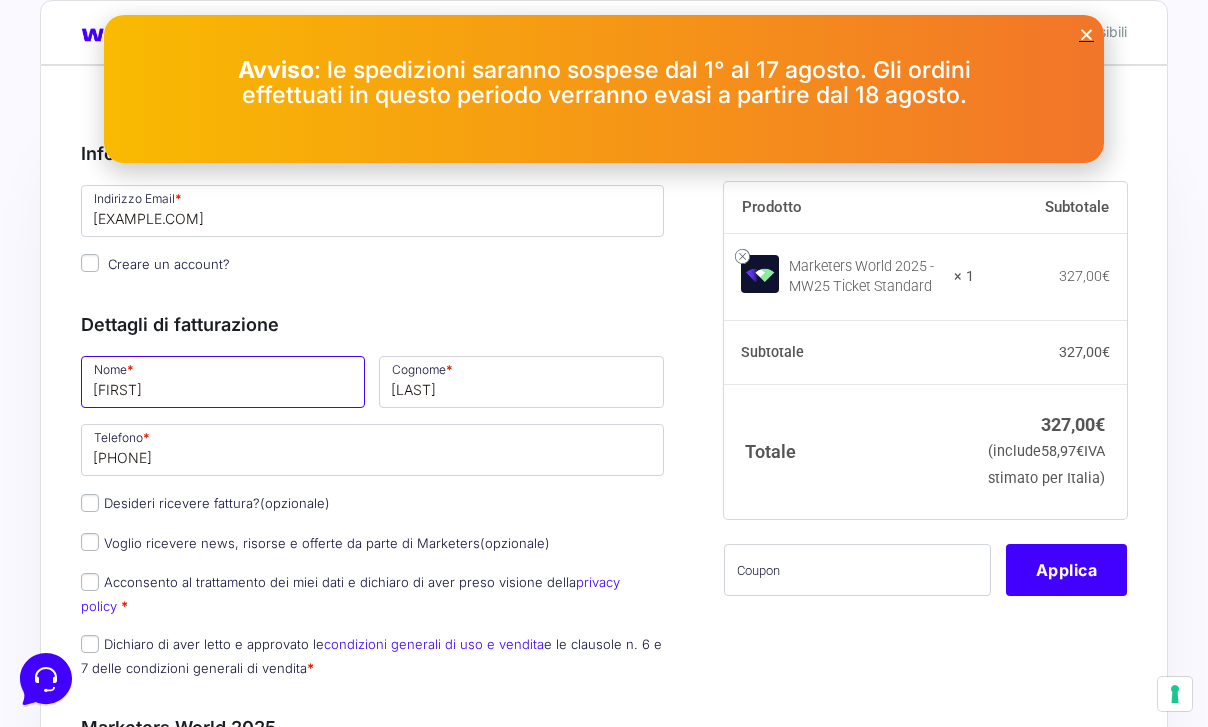 click on "[FIRST]" at bounding box center [223, 382] 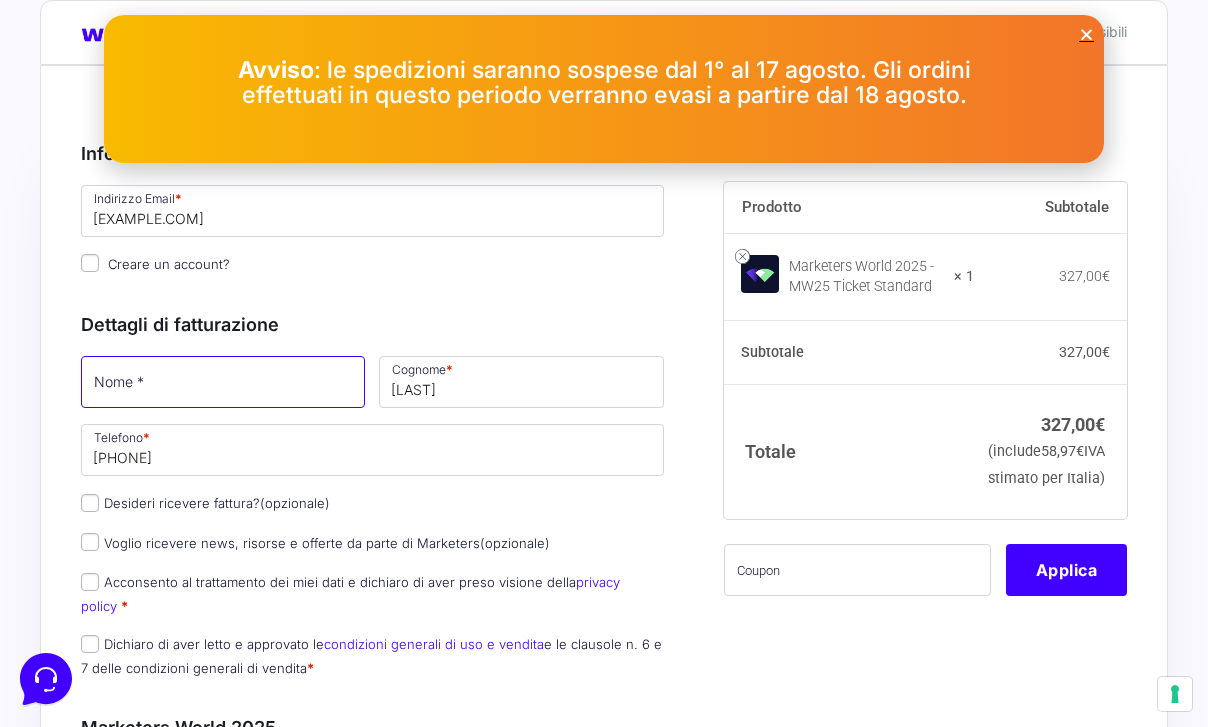 type 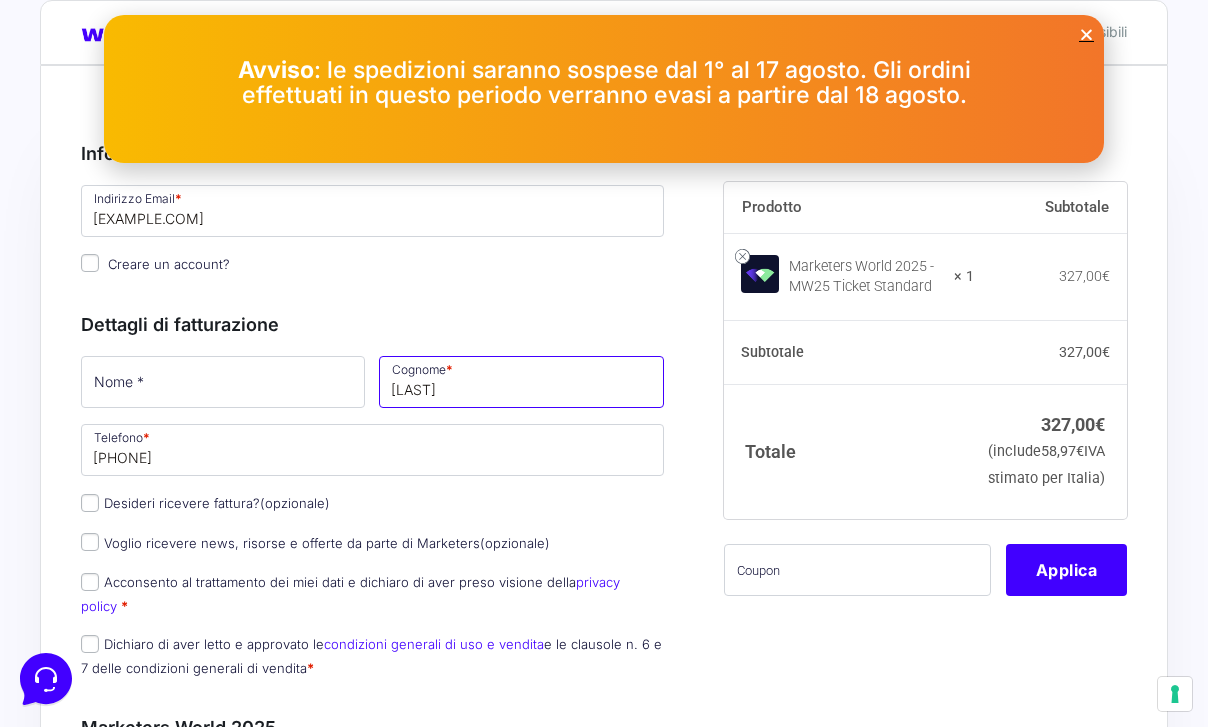 click on "[LAST]" at bounding box center (521, 382) 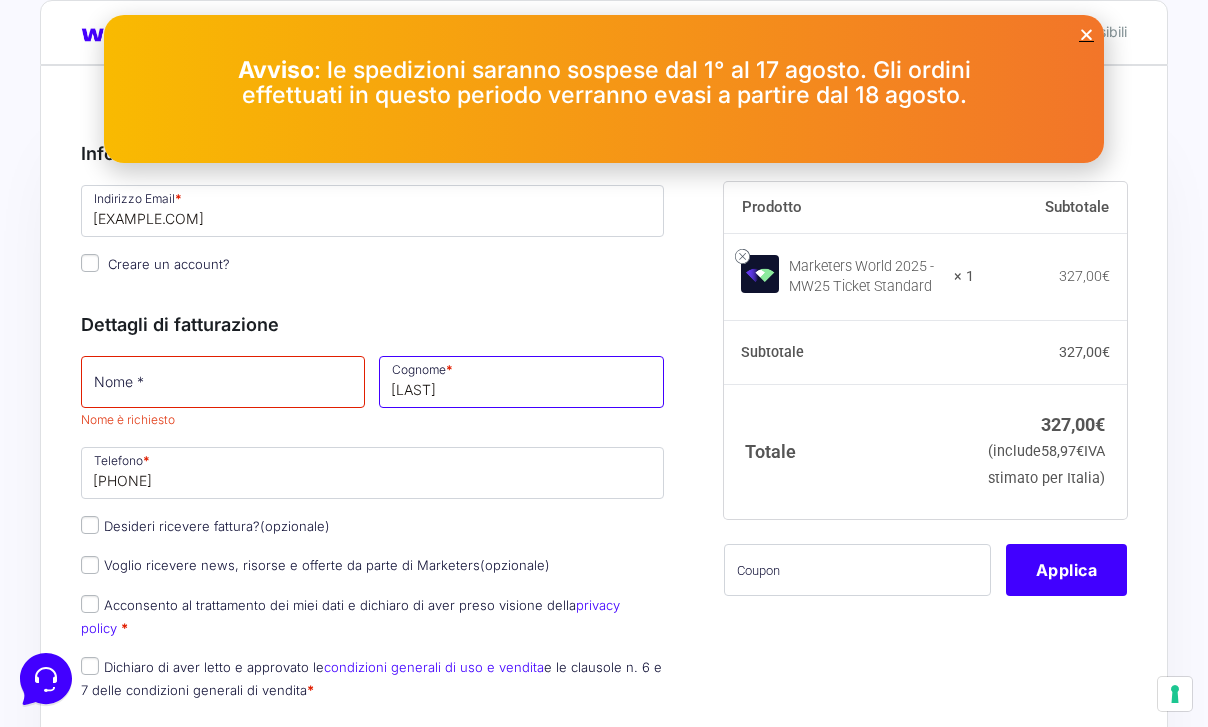click on "[LAST]" at bounding box center [521, 382] 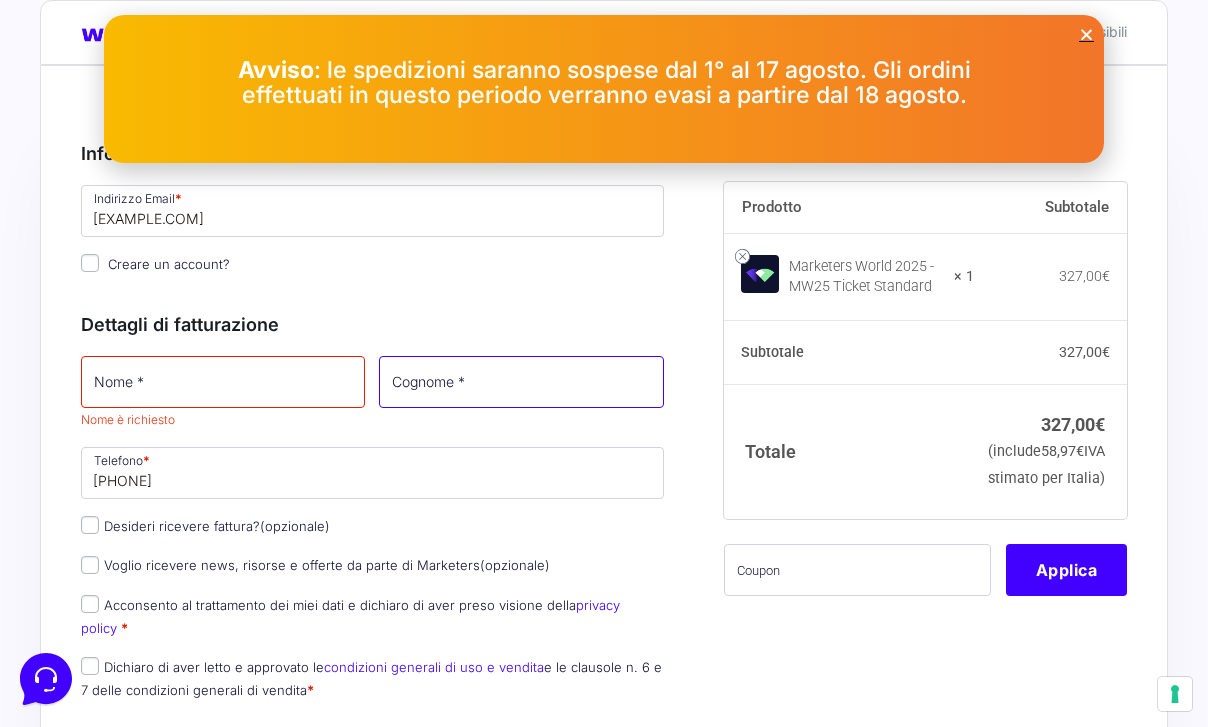 type 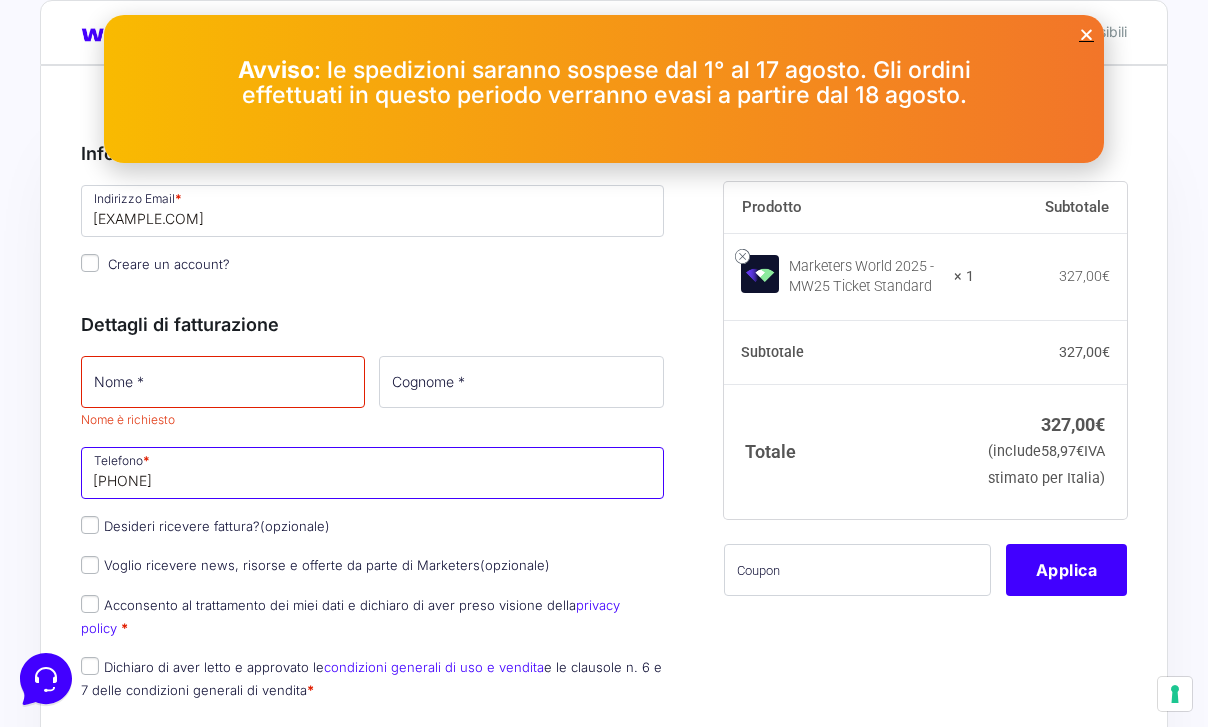 click on "[PHONE]" at bounding box center (372, 473) 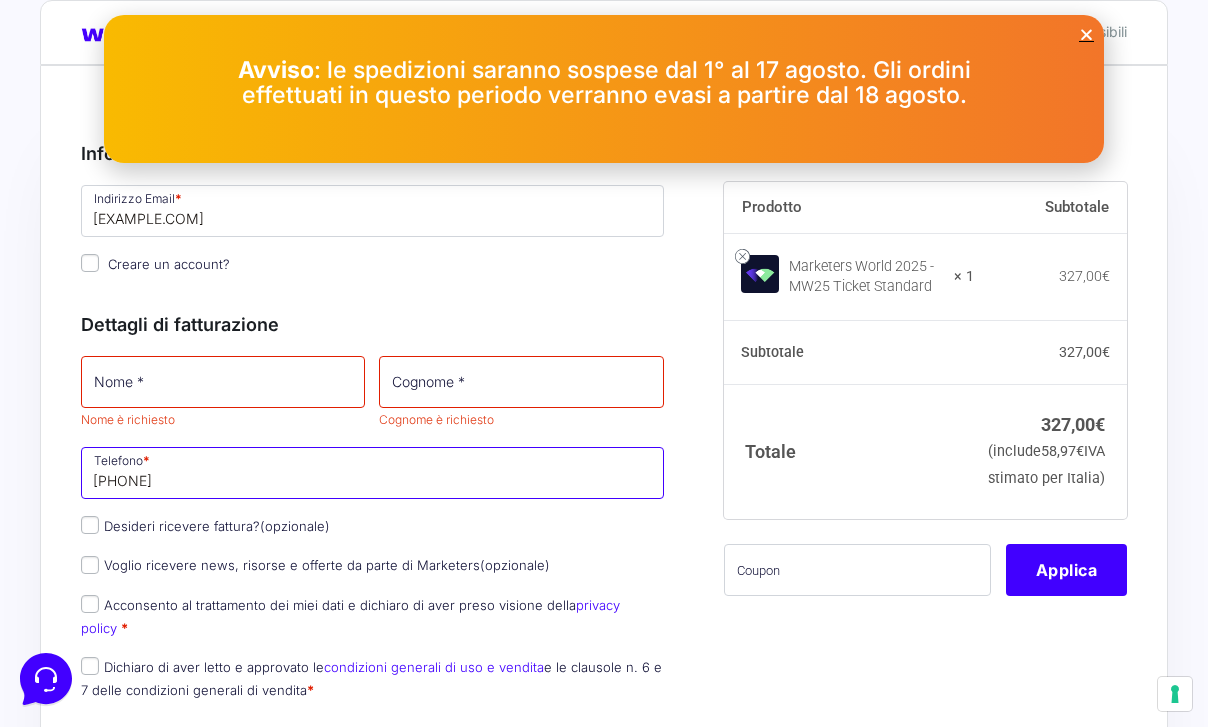 click on "[PHONE]" at bounding box center [372, 473] 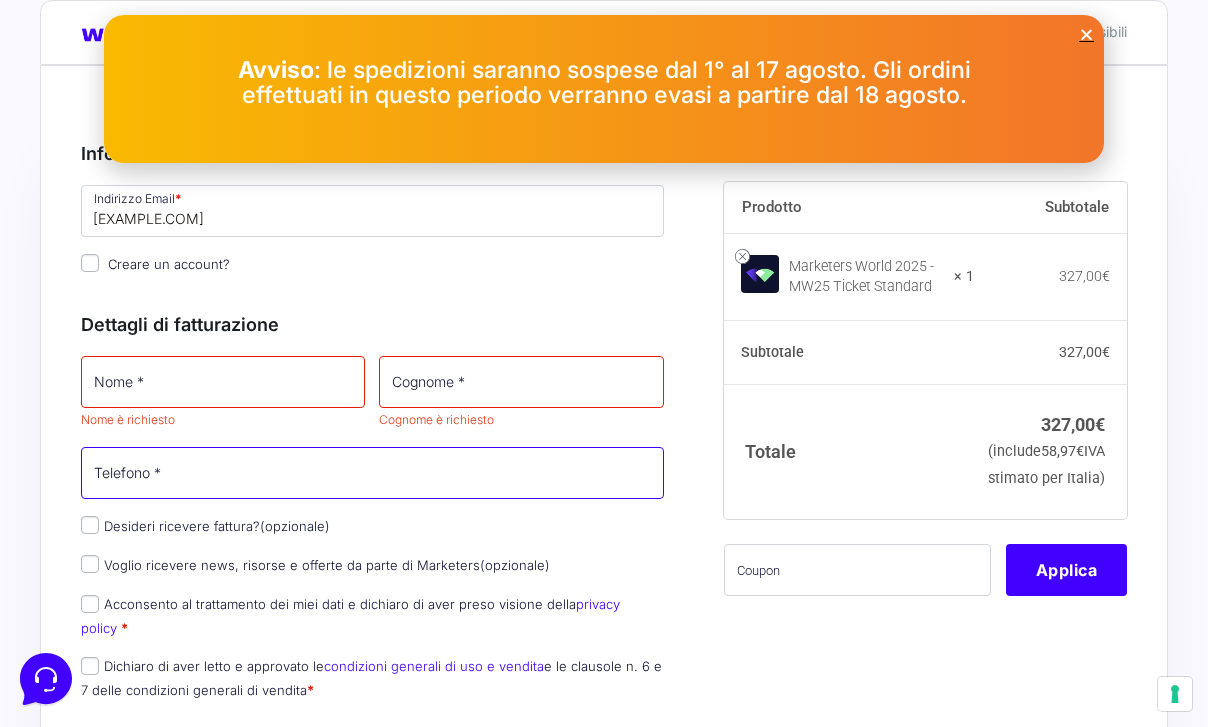 type 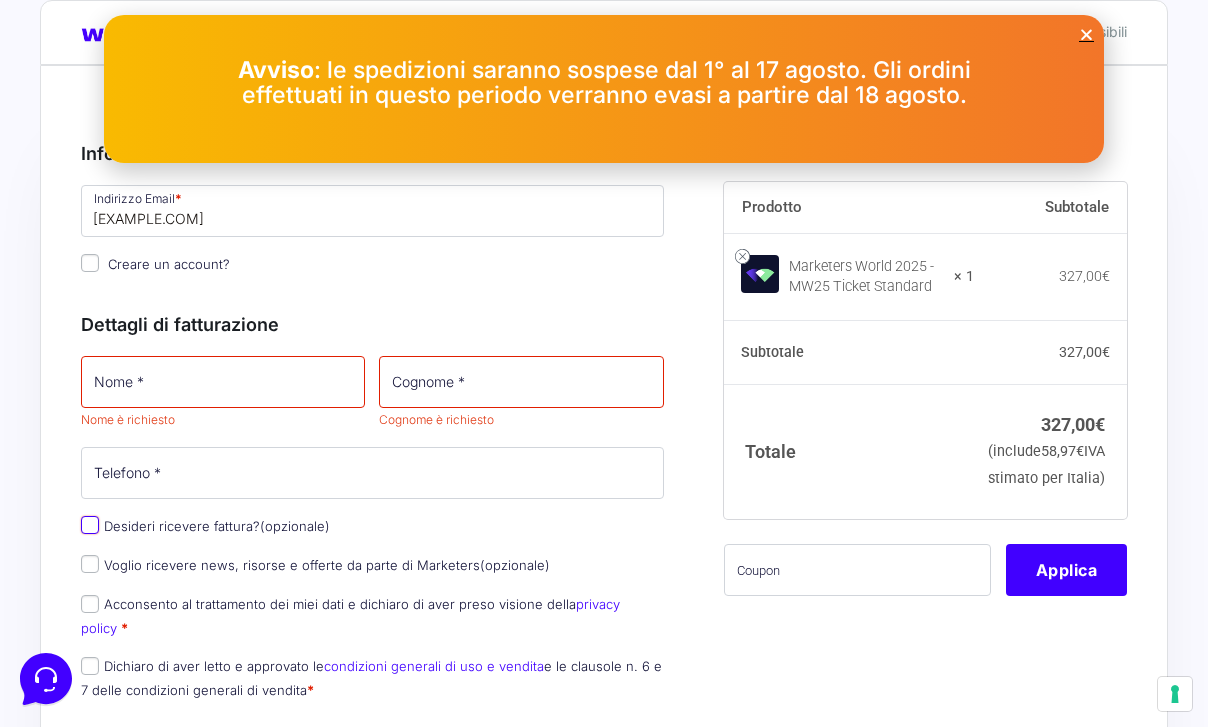 click on "Nome * Nome è richiesto Cognome * Cognome è richiesto Telefono * Desideri ricevere fattura? (opzionale) Ragione Sociale * STATO * [COUNTRY] Albania Algeria Andorra Angola Anguilla Antartide Antigua e Barbuda Arabia Saudita Argentina Armenia Aruba Australia Austria Azerbaigian Bahamas Bahrein Bangladesh Barbados Belgio Belize Benin Bermuda Bhutan Bielorussia Birmania Bolivia Bosnia ed Erzegovina Botswana Brasile Brunei Bulgaria Burkina Faso Burundi Cambogia Camerun Canada Capo Verde Ciad Cile Cina Cipro Città del Vaticano Colombia Comore Corea del Nord Corea del Sud Costa d'Avorio Costa Rica Croazia Cuba Curaçao Danimarca Dominica Ecuador Egitto El Salvador Emirati Arabi Uniti Eritrea Estonia Etiopia Figi Filippine Finlandia Francia Gabon Gambia Georgia Georgia del Sud e Isole Sandwich Australi Germania Ghana Giamaica Giappone Gibilterra Gibuti Giordania Grecia Grenada Groenlandia Guadalupa Guam Guatemala Guernsey Guinea Guinea-Bissau Guinea Equatoriale Guyana Haiti India" at bounding box center (372, 533) 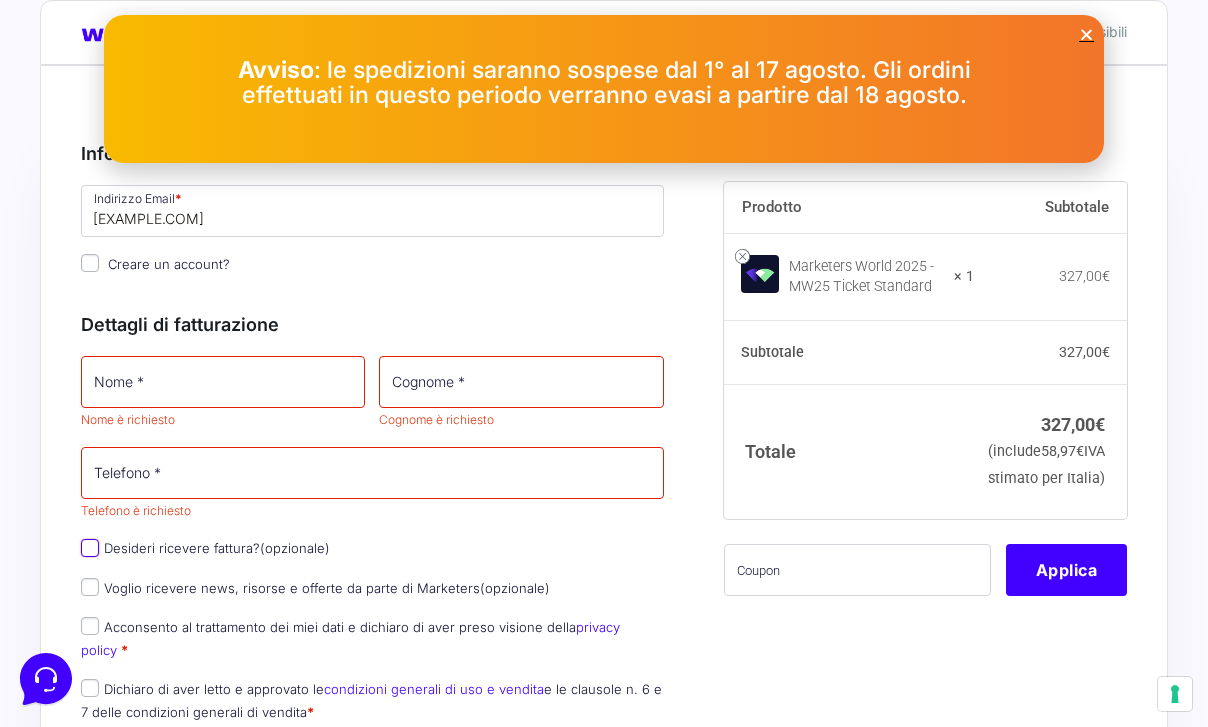 scroll, scrollTop: 56, scrollLeft: 0, axis: vertical 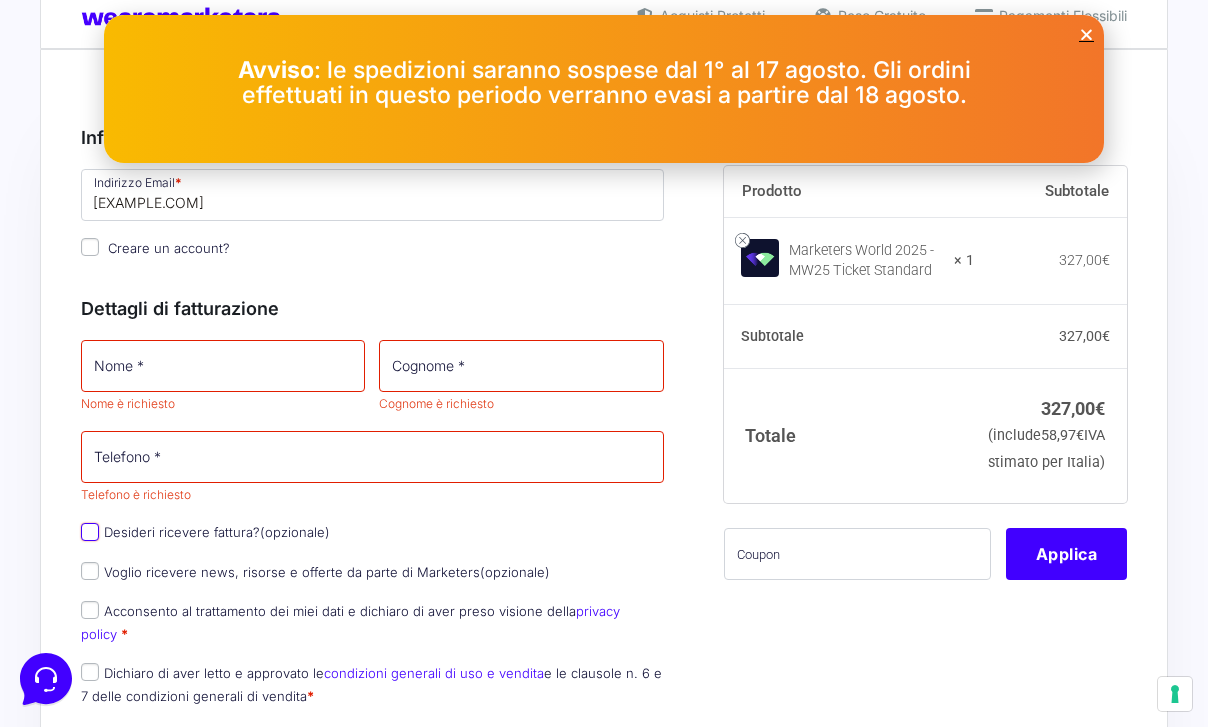 click on "Desideri ricevere fattura?  (opzionale)" at bounding box center [90, 532] 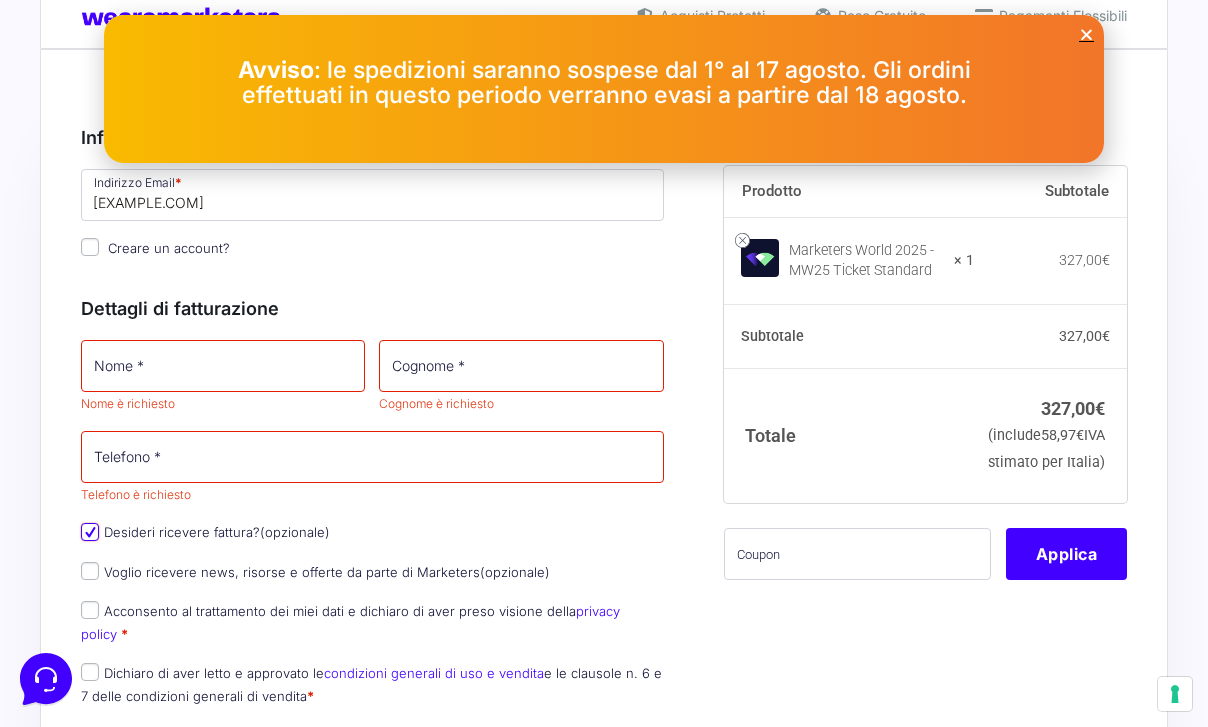 select on "IT" 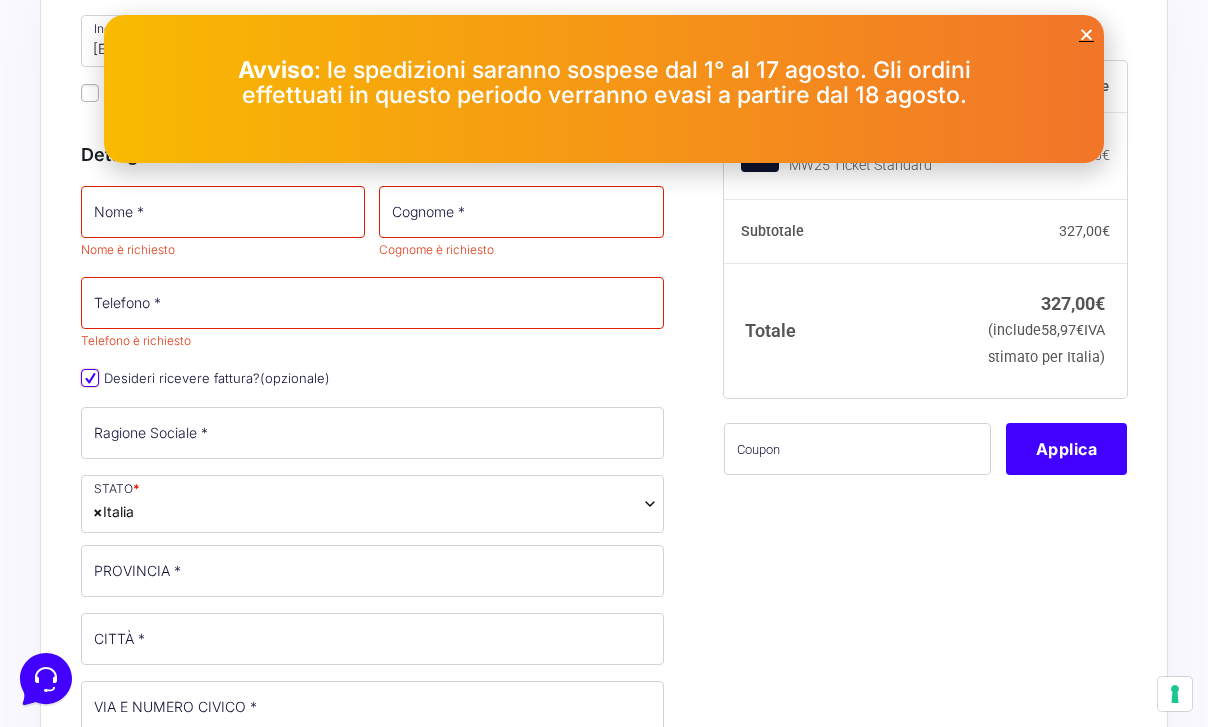 scroll, scrollTop: 328, scrollLeft: 0, axis: vertical 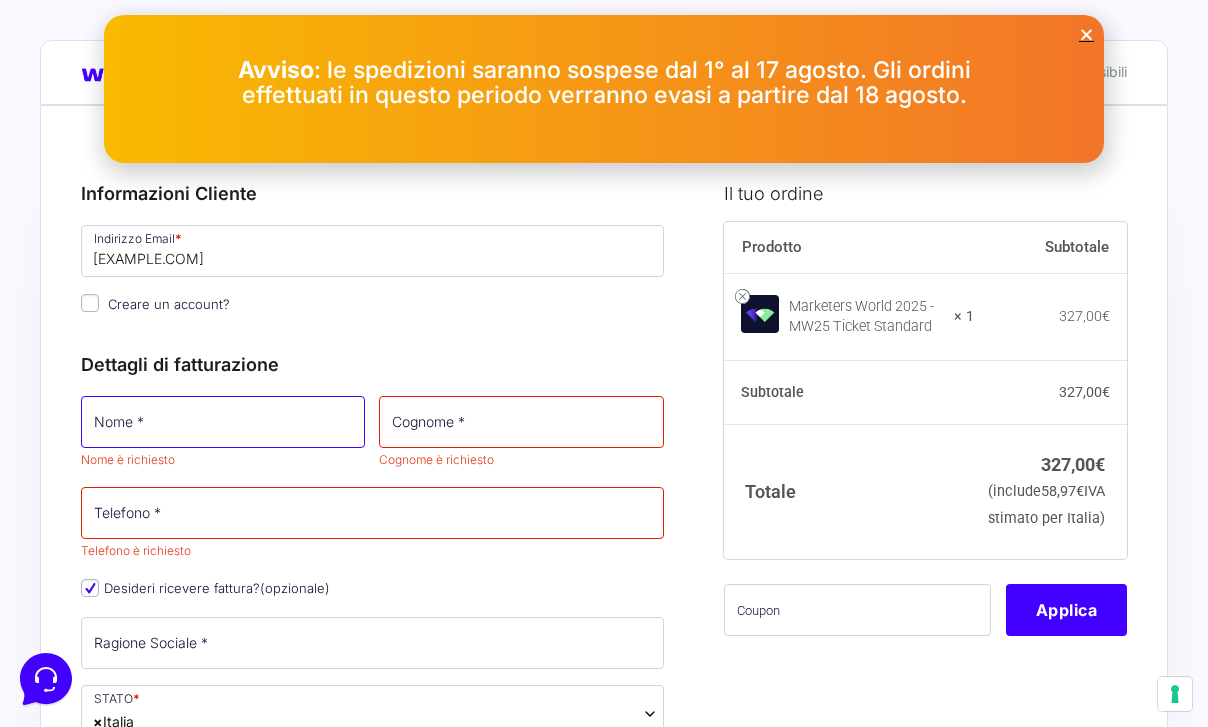 click on "Nome  *" at bounding box center [223, 422] 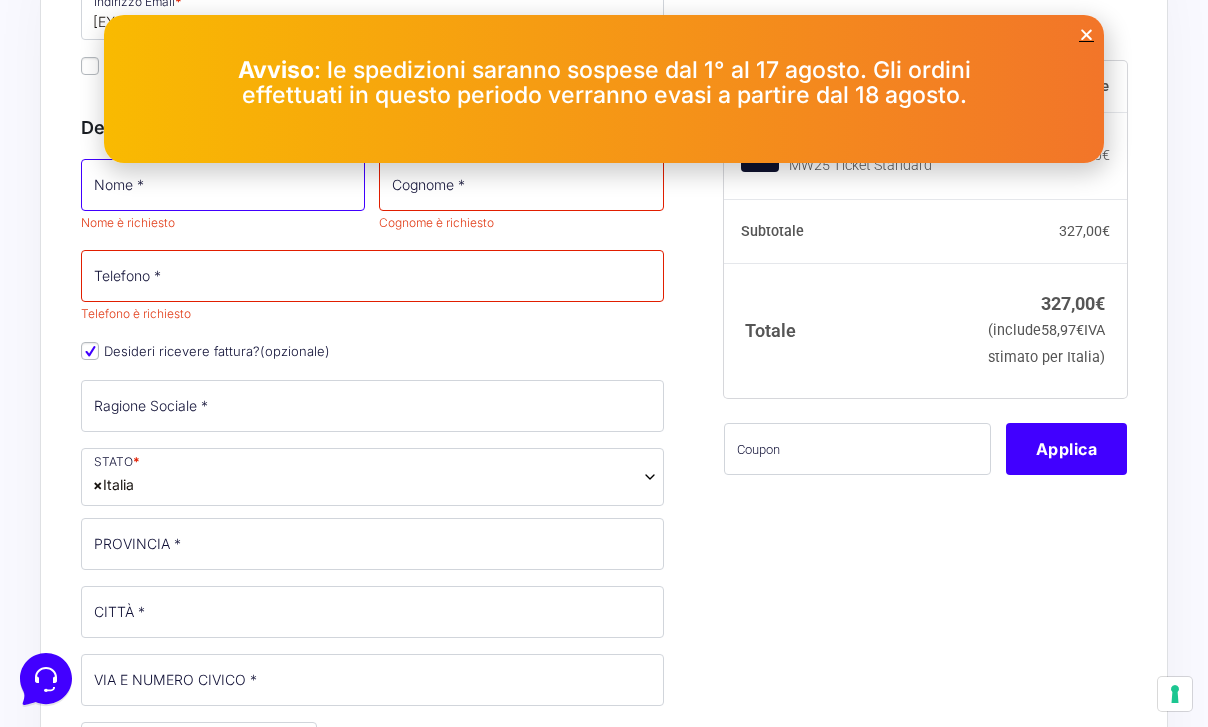 scroll, scrollTop: 356, scrollLeft: 0, axis: vertical 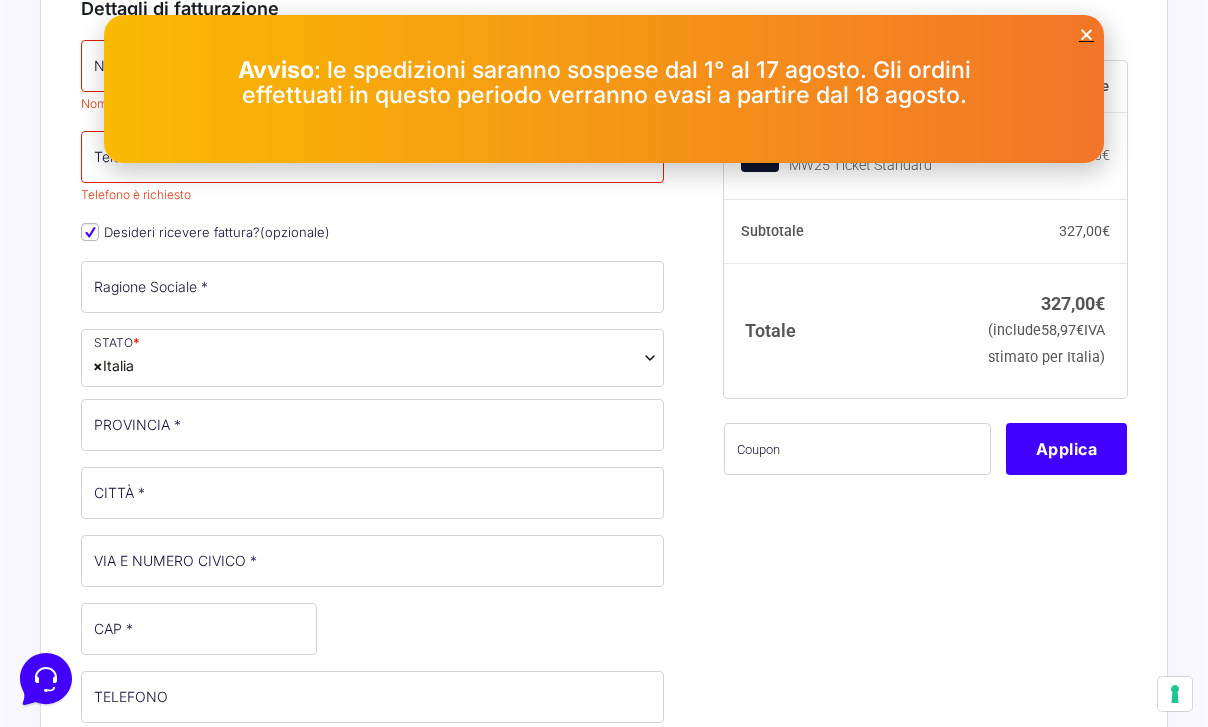 click at bounding box center (1086, 34) 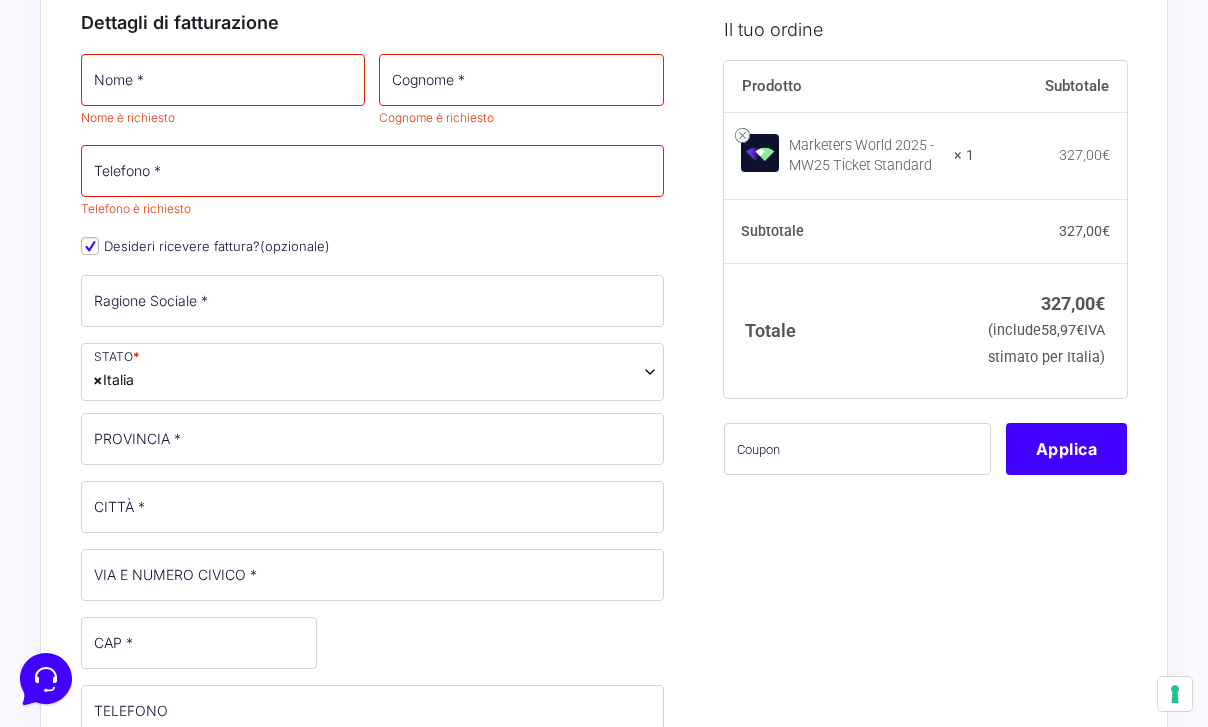 scroll, scrollTop: 347, scrollLeft: 0, axis: vertical 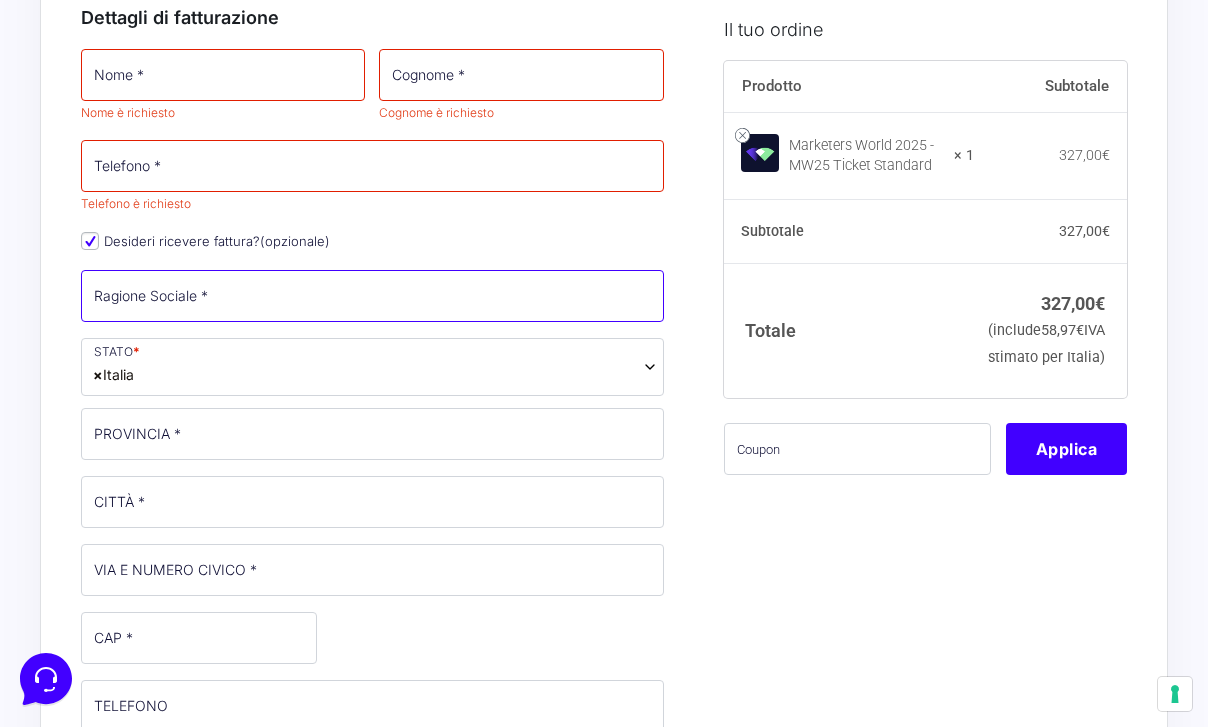 click on "Ragione Sociale *" at bounding box center (372, 296) 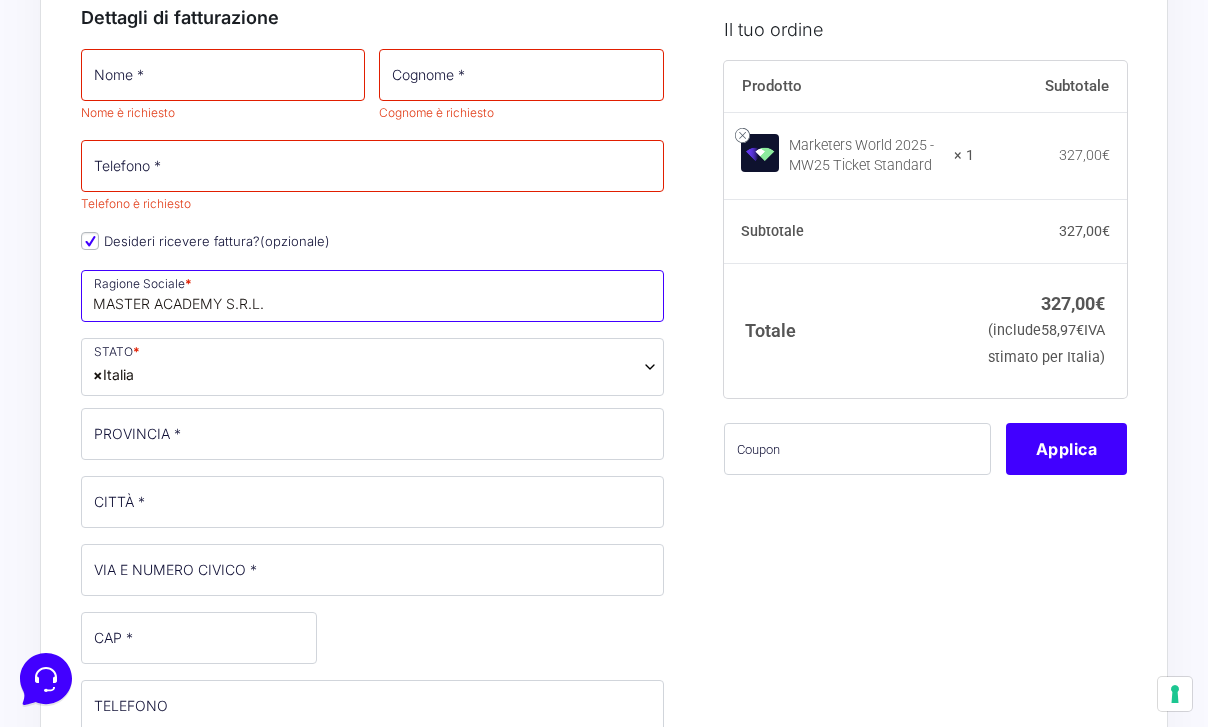 type on "MASTER ACADEMY S.R.L." 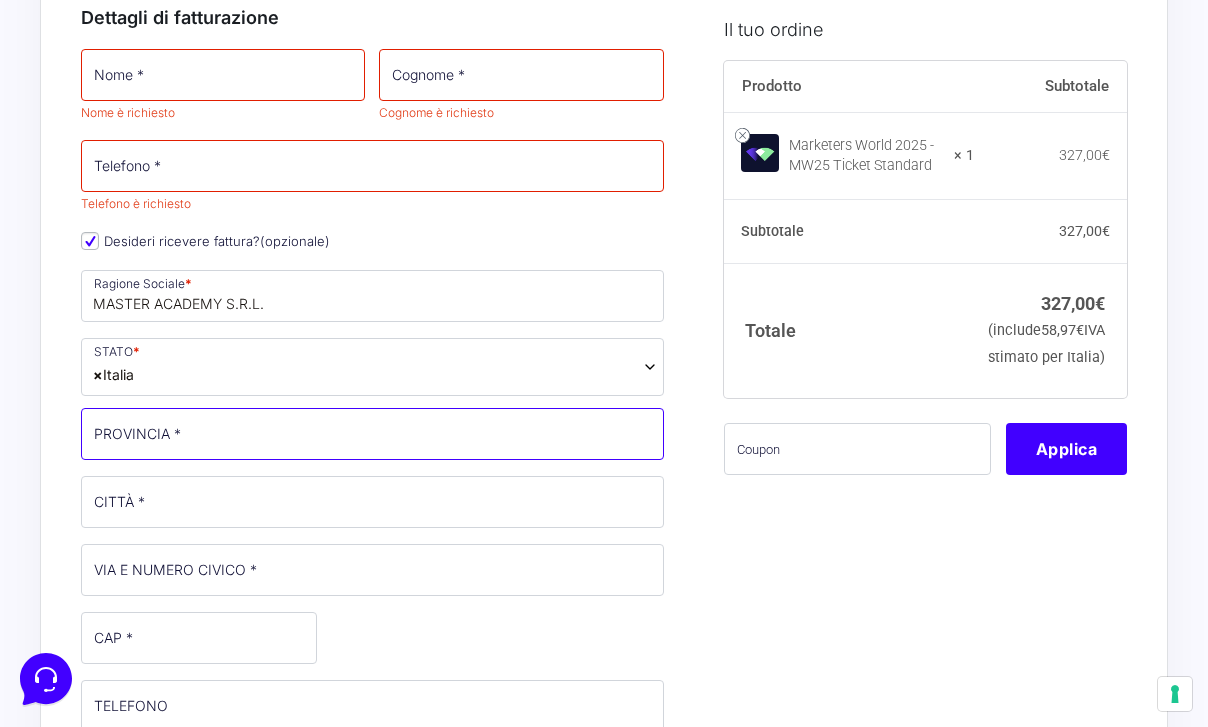 click on "PROVINCIA  *" at bounding box center [372, 434] 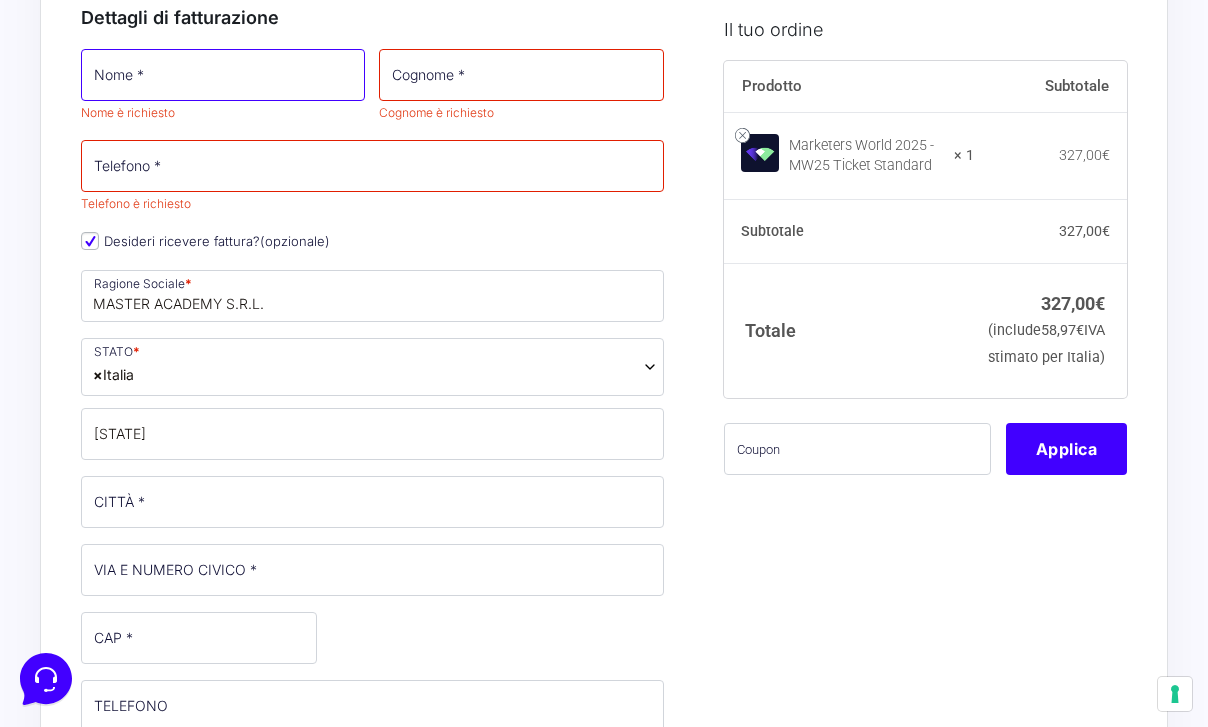 type on "[FIRST]" 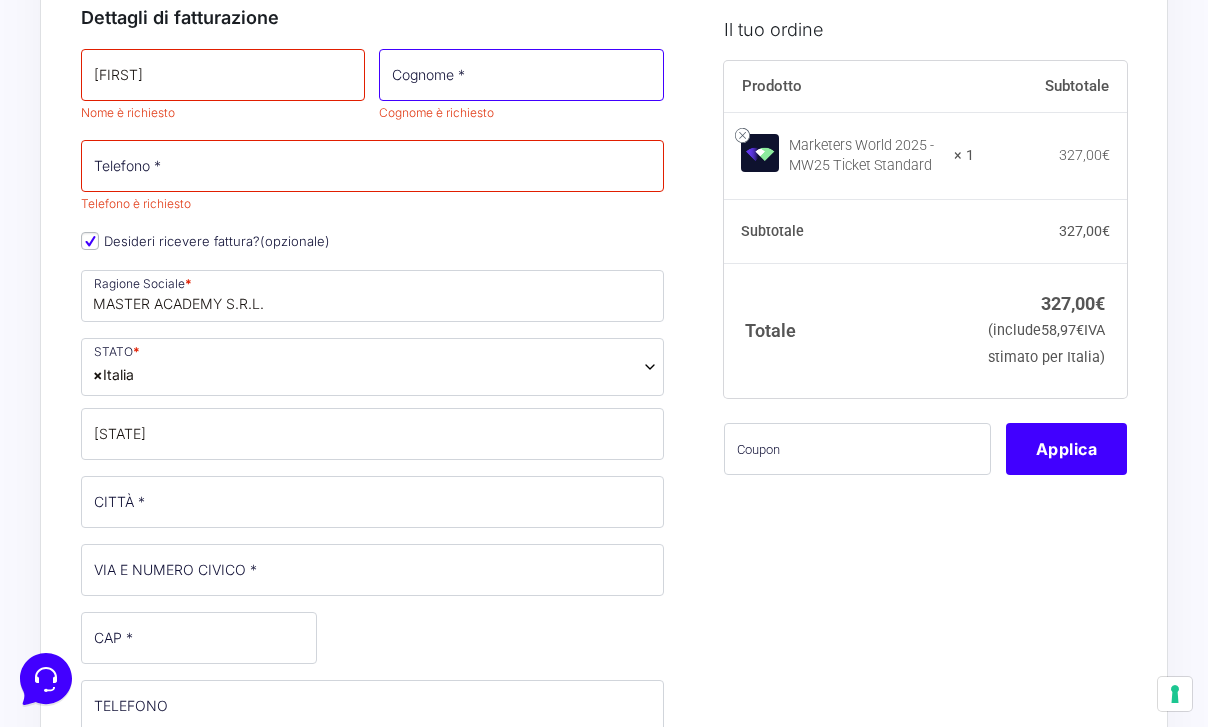 type on "[LAST]" 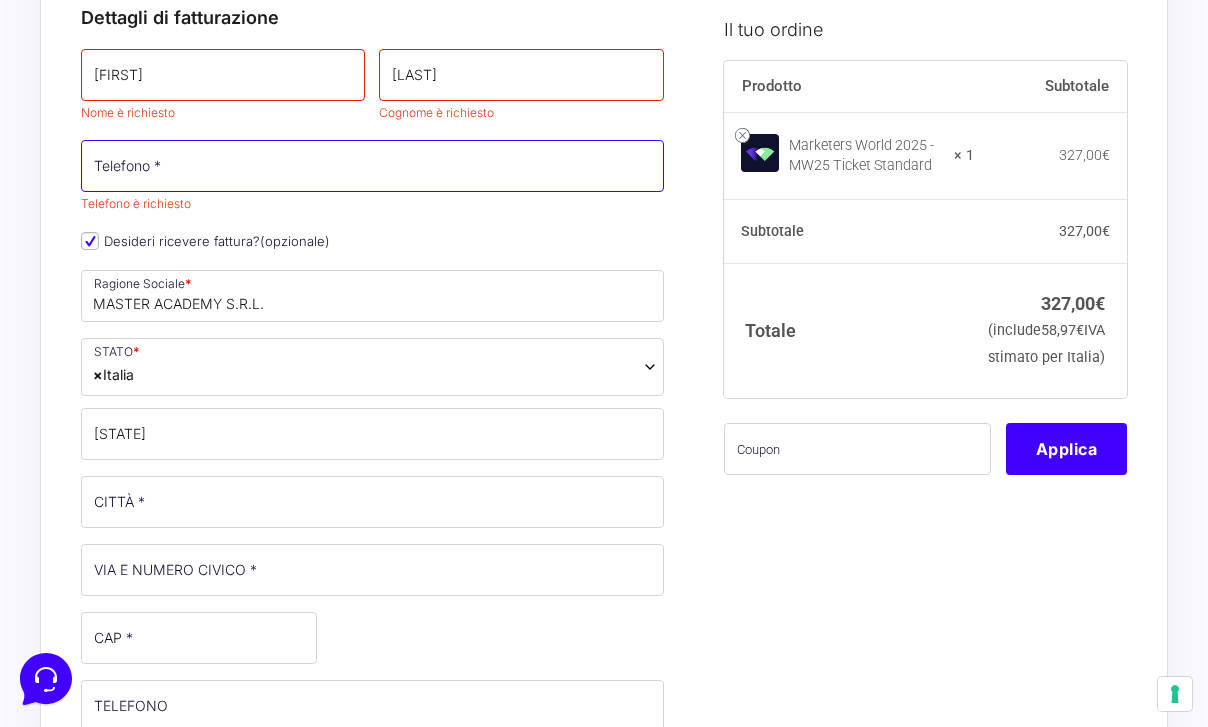 type on "[PHONE]" 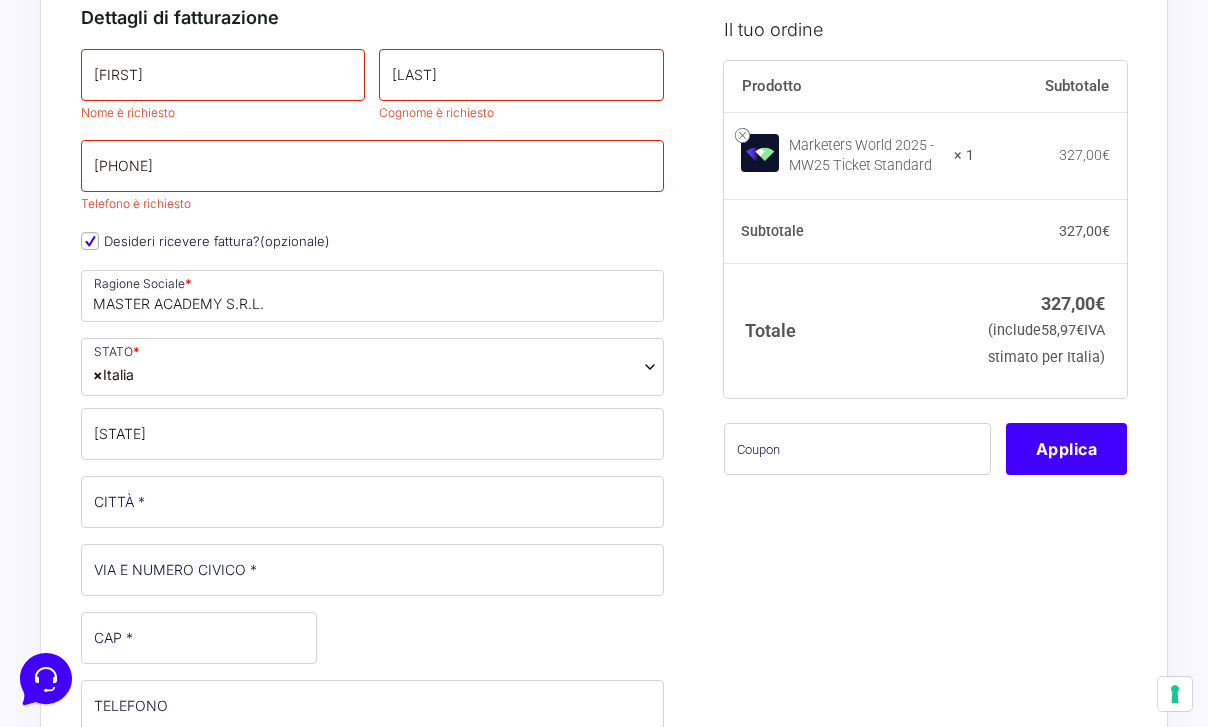 type on "Roma" 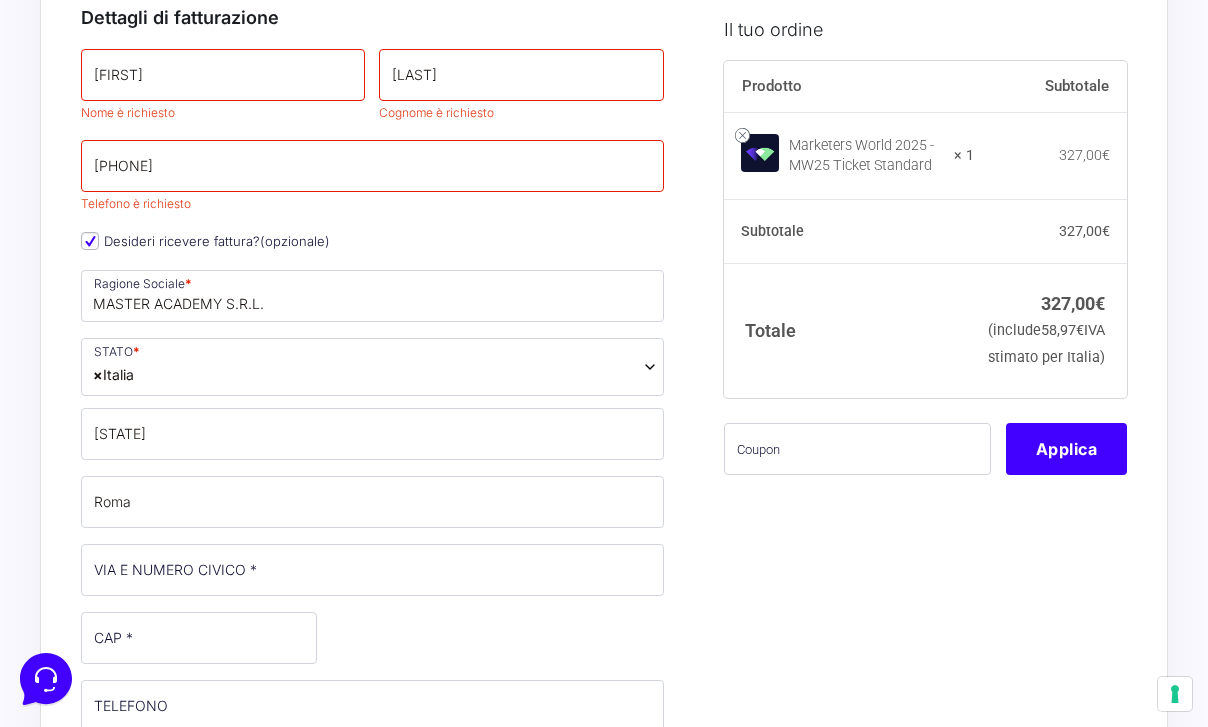 type on "[STREET] [NUMBER]" 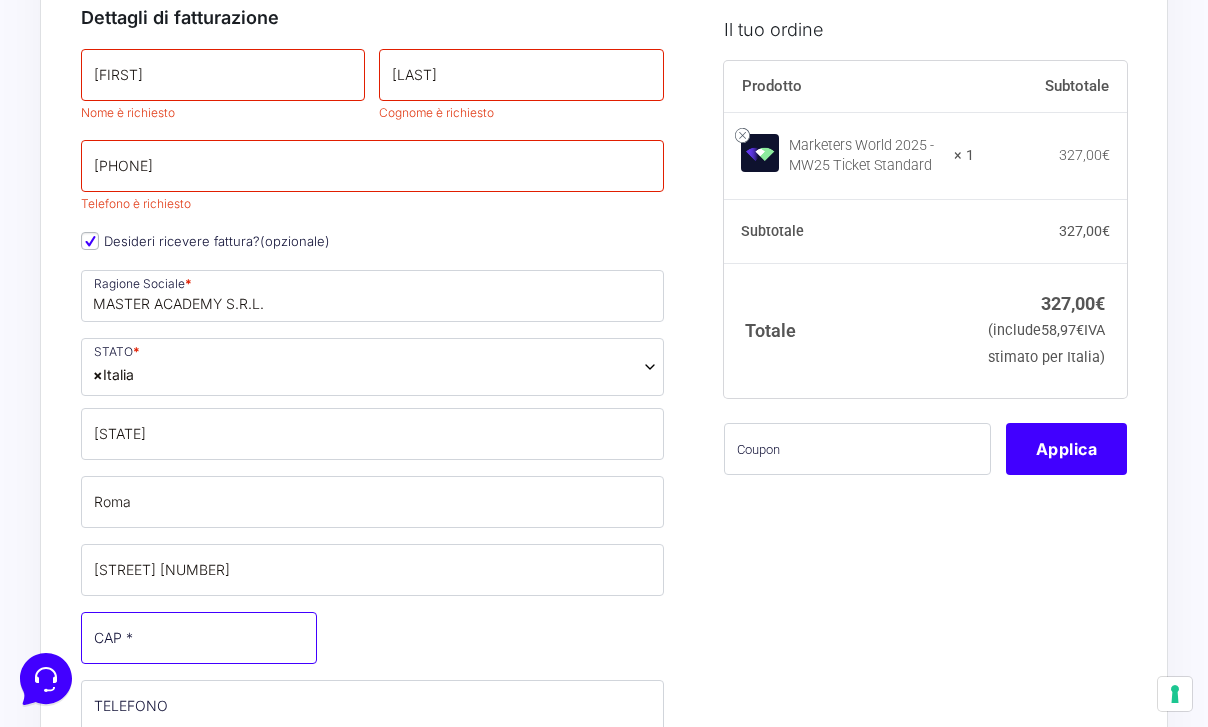 type on "[POSTAL_CODE]" 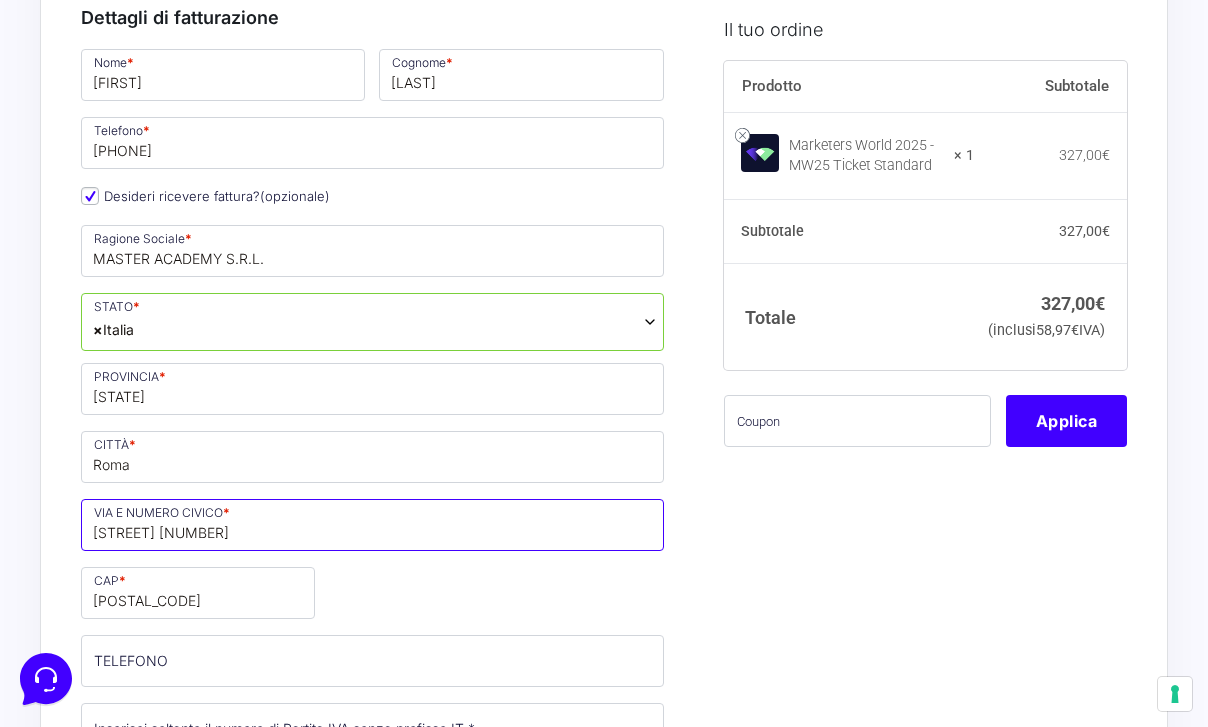 click on "[STREET] [NUMBER]" at bounding box center [372, 525] 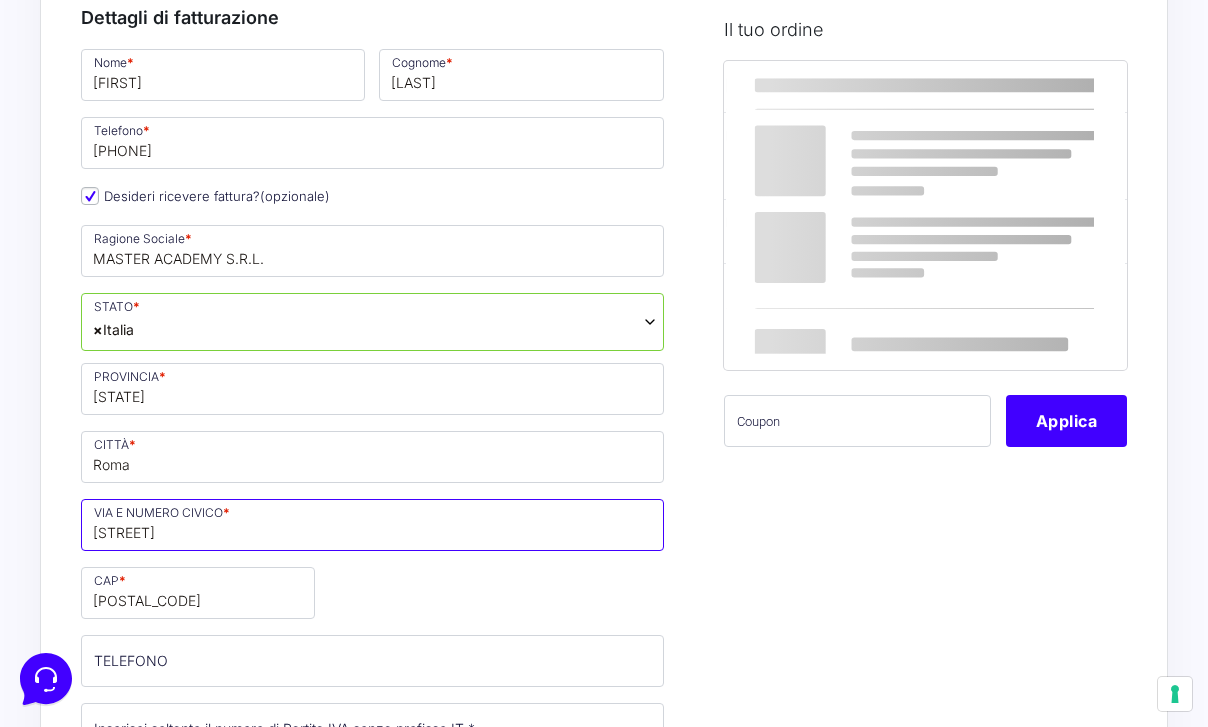 type on "[STREET]" 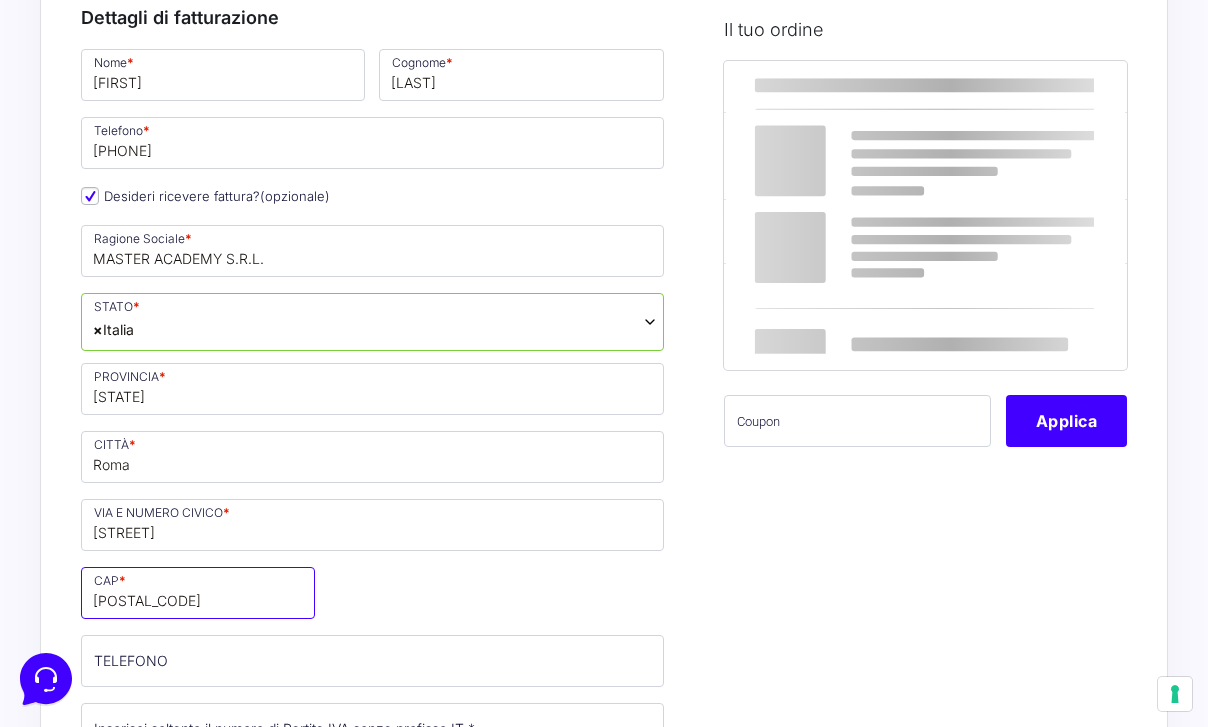click on "[POSTAL_CODE]" at bounding box center (198, 593) 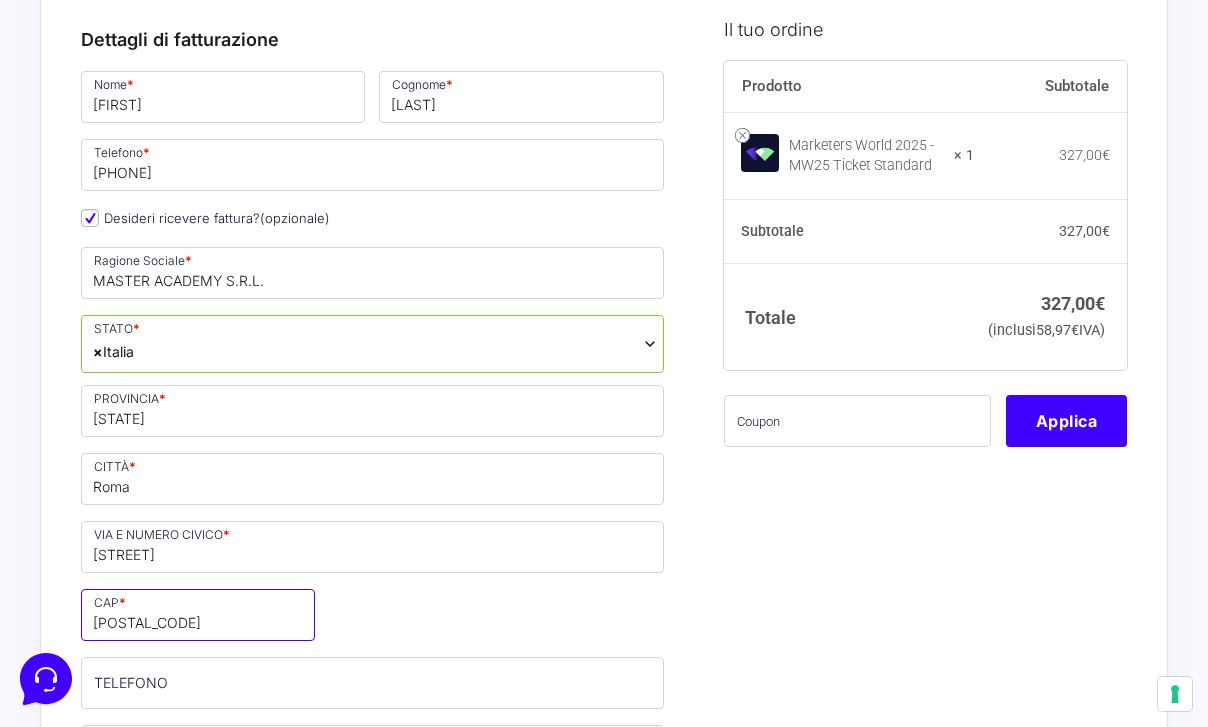 scroll, scrollTop: 328, scrollLeft: 0, axis: vertical 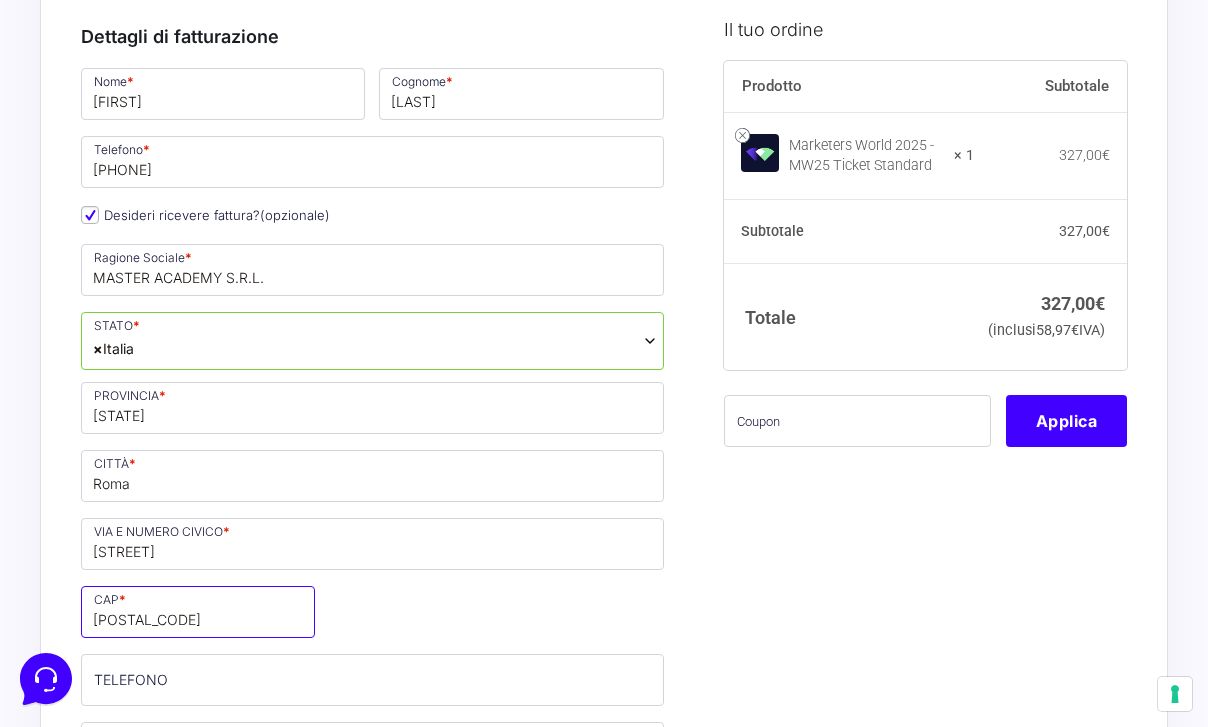 type on "[POSTAL_CODE]" 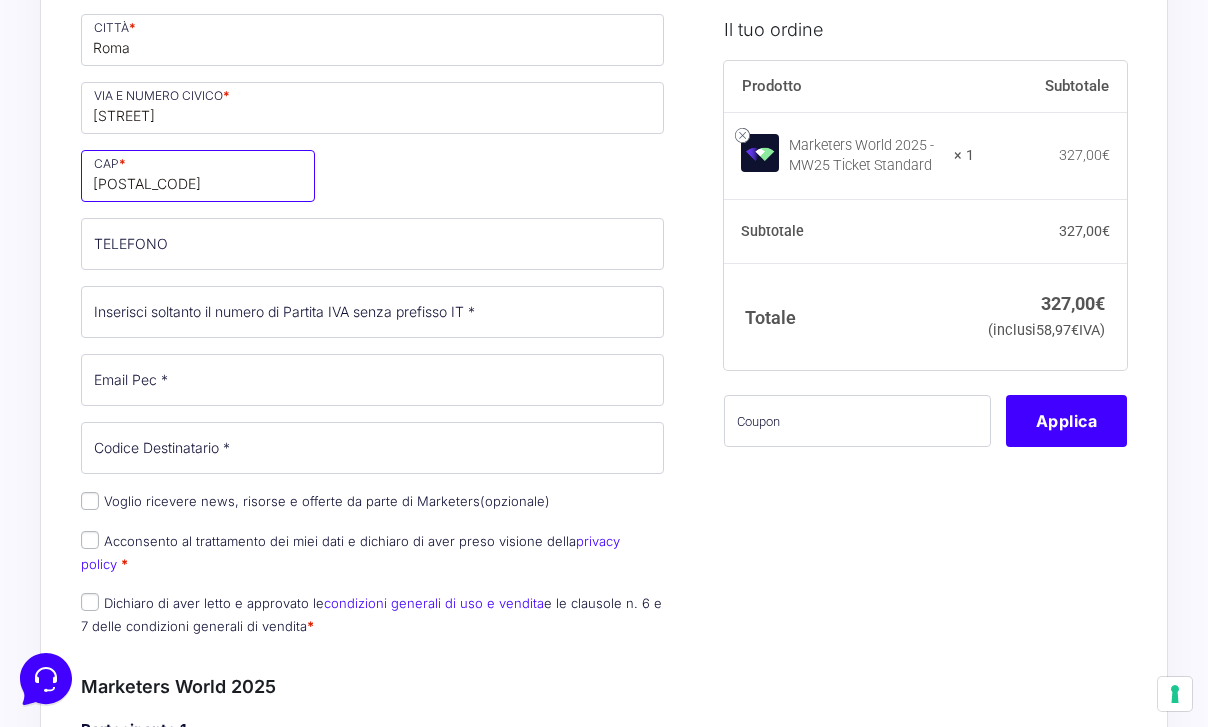 scroll, scrollTop: 830, scrollLeft: 0, axis: vertical 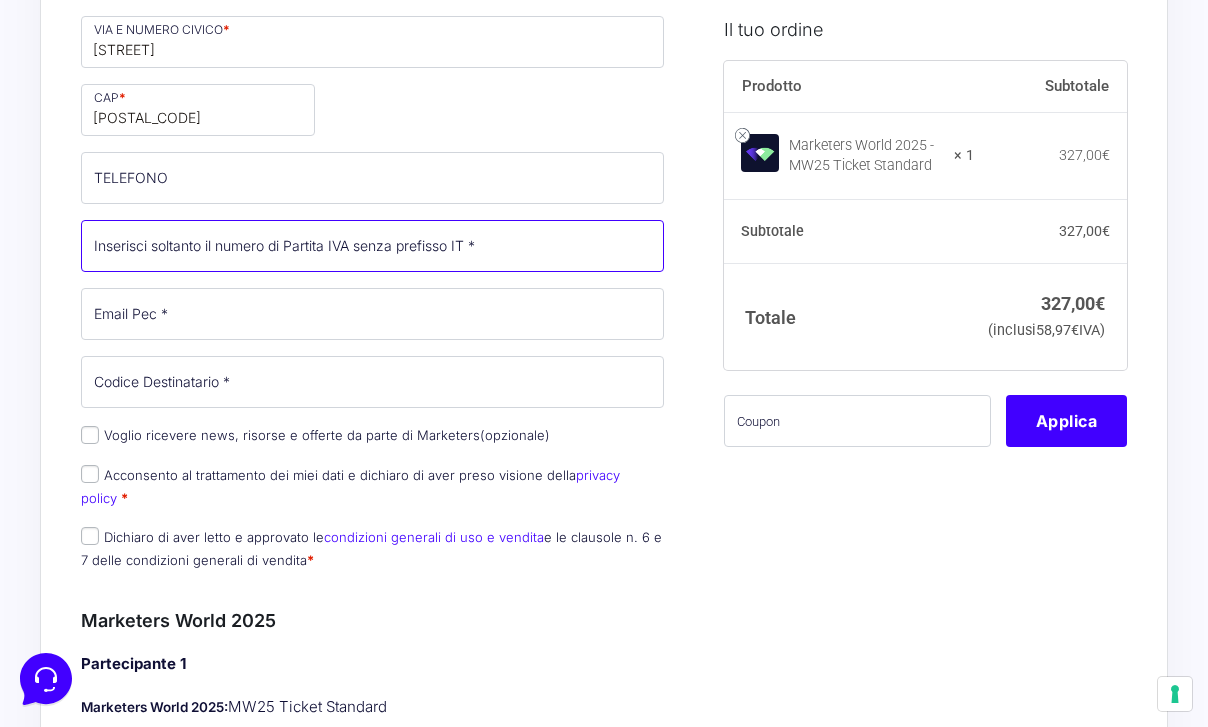 click on "Partita Iva *" at bounding box center [372, 246] 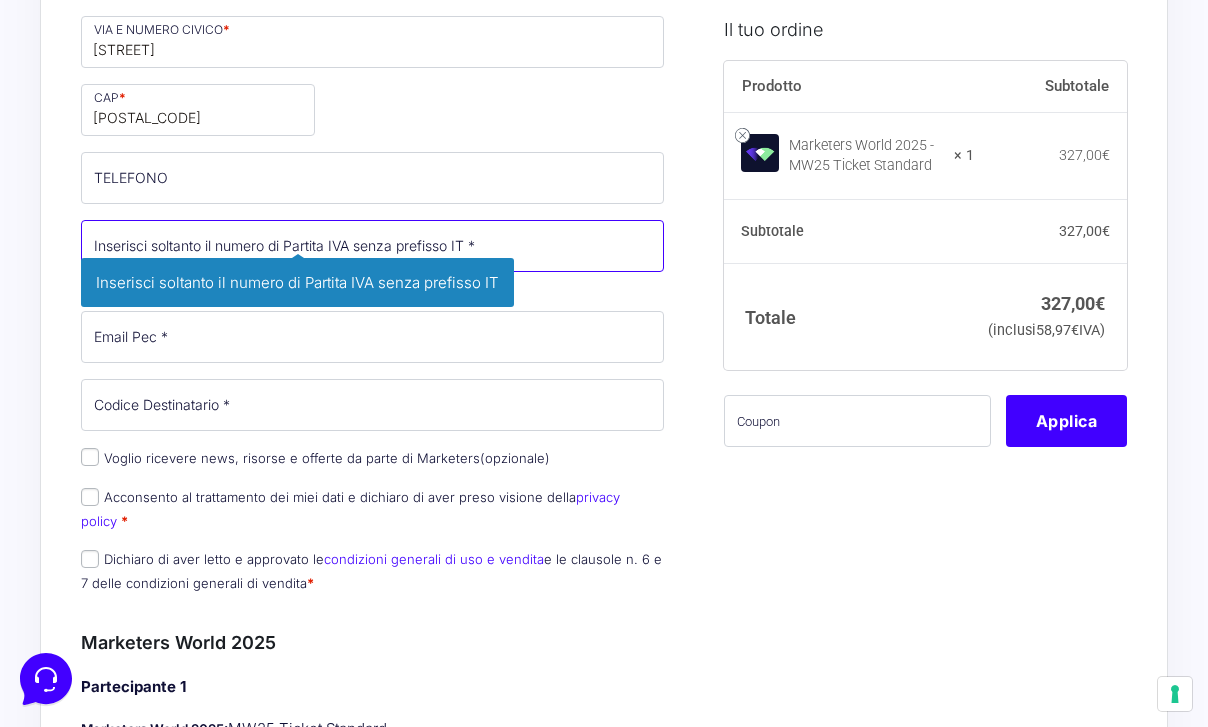 paste on "[NUMBER]" 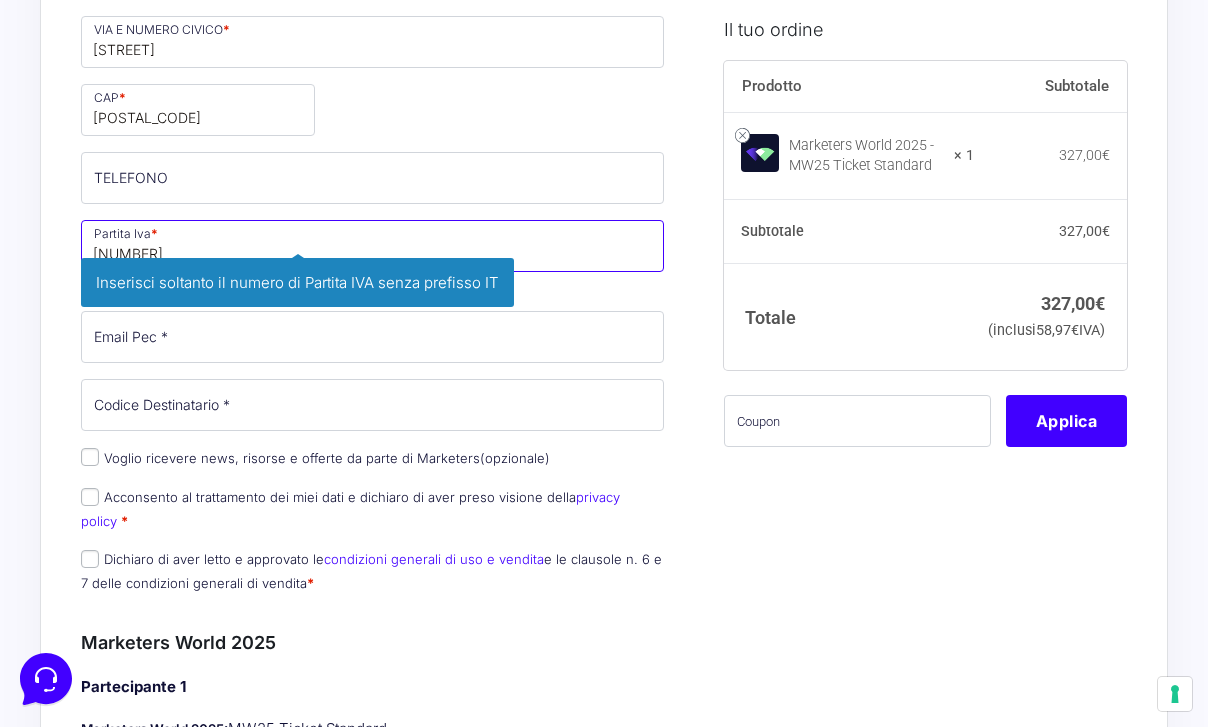 click on "[NUMBER]" at bounding box center [372, 246] 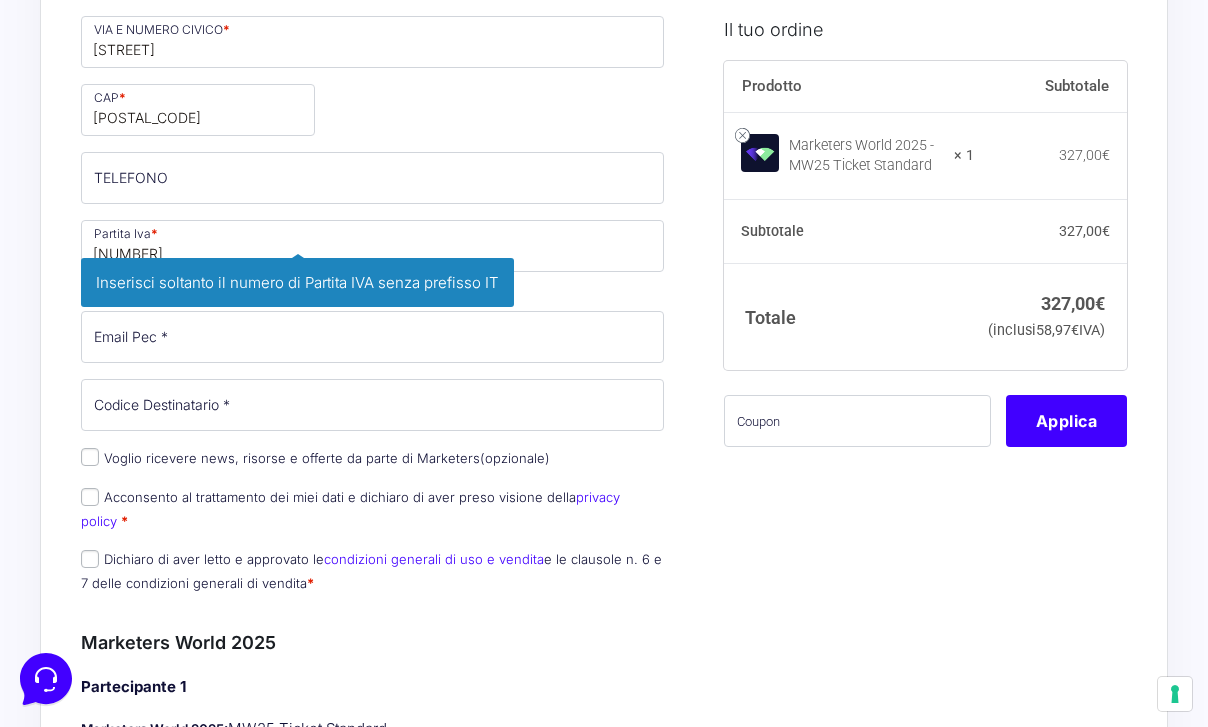 click on "Riepilogo Ordine
327,00 €
Prodotto
Subtotale
Marketers World 2025 - MW25 Ticket Standard  						  × 1
327,00 €
Subtotale
327,00 €
Totale
327,00 €   (inclusi  58,97 €  IVA)
Applica
Informazioni Cliente													 Hai già un account?   Accedi
Password  *
Accesso Password dimenticata?
Il login è facoltativo, puoi continuare con il tuo ordine qui sotto.
Creare un account?" at bounding box center (604, 852) 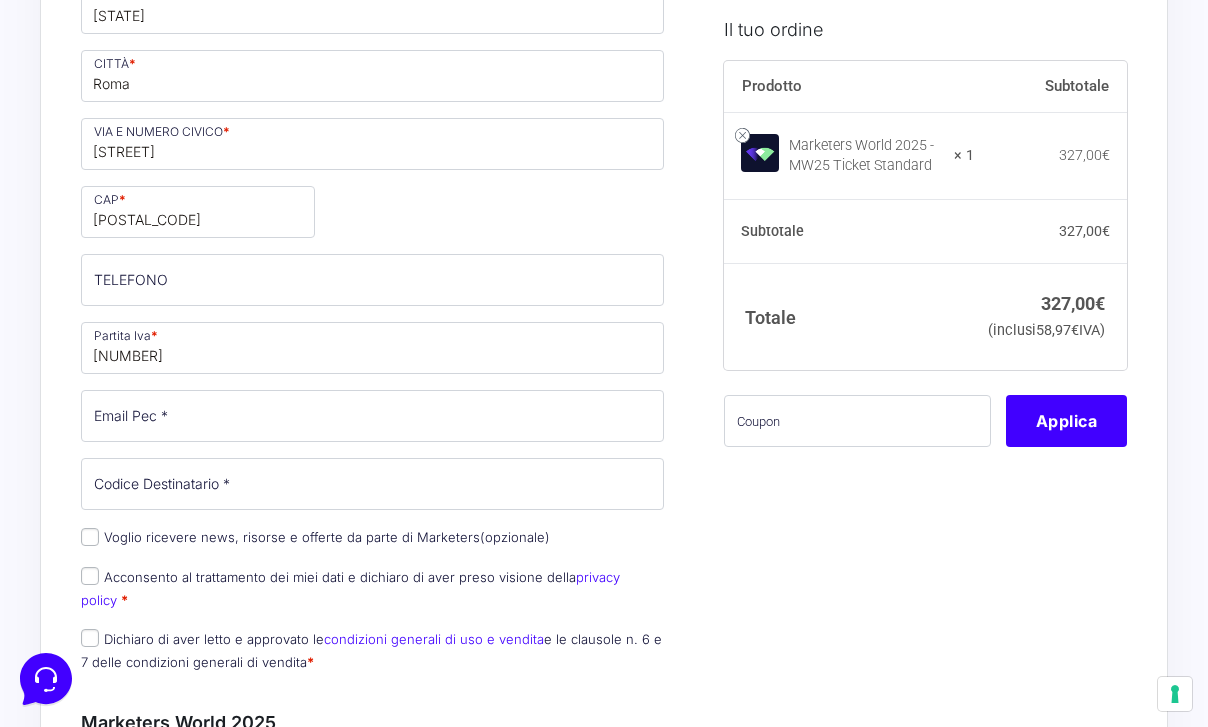 scroll, scrollTop: 703, scrollLeft: 0, axis: vertical 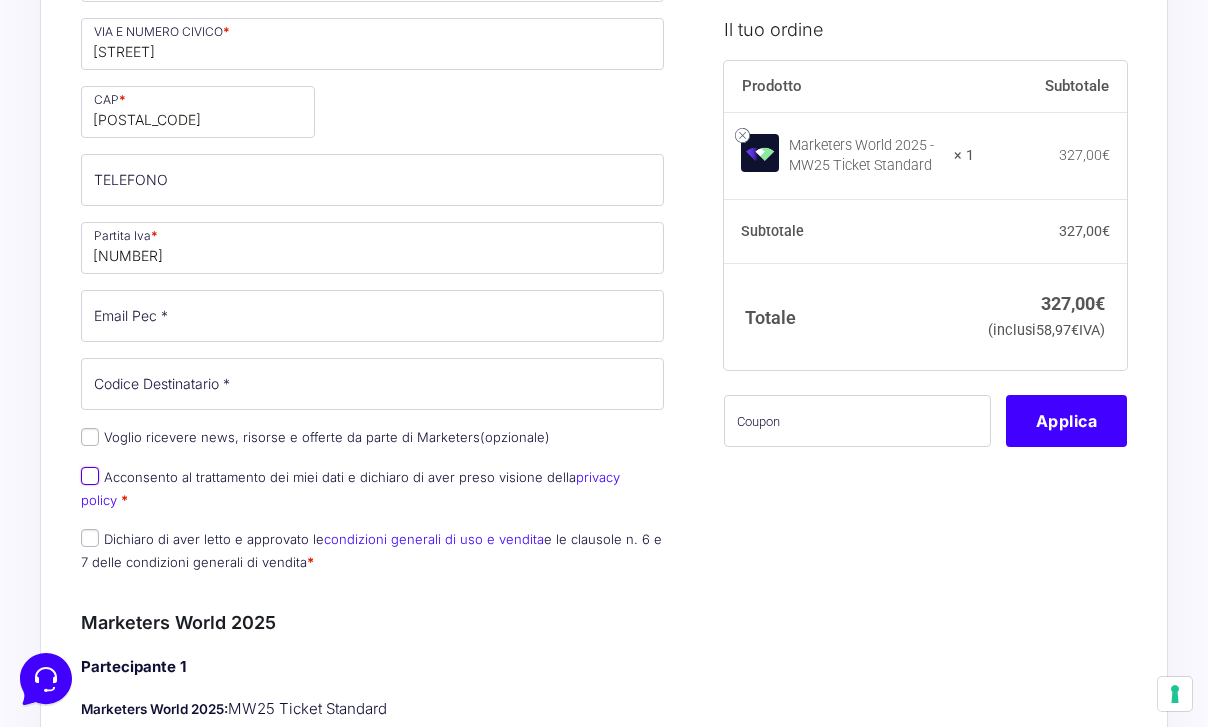 click on "Acconsento al trattamento dei miei dati e dichiaro di aver preso visione della  privacy policy   *" at bounding box center (90, 476) 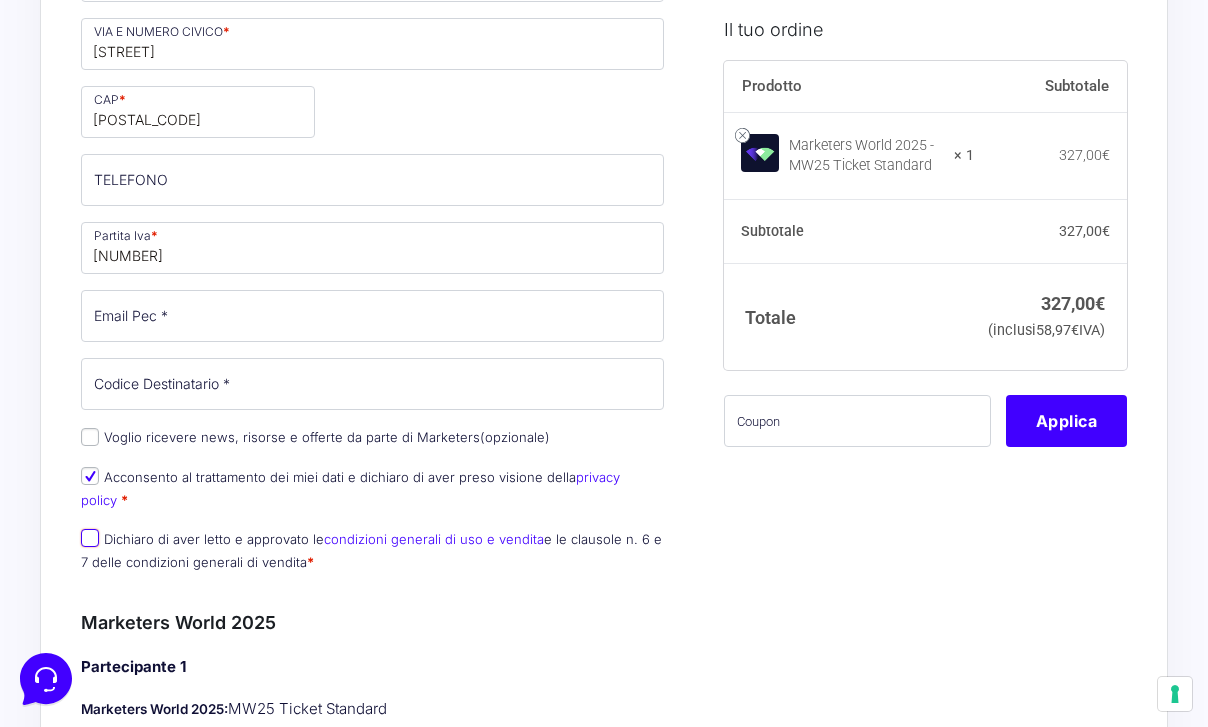 click on "Dichiaro di aver letto e approvato le  condizioni generali di uso e vendita  e le clausole n. 6 e 7 delle condizioni generali di vendita  *" at bounding box center (90, 538) 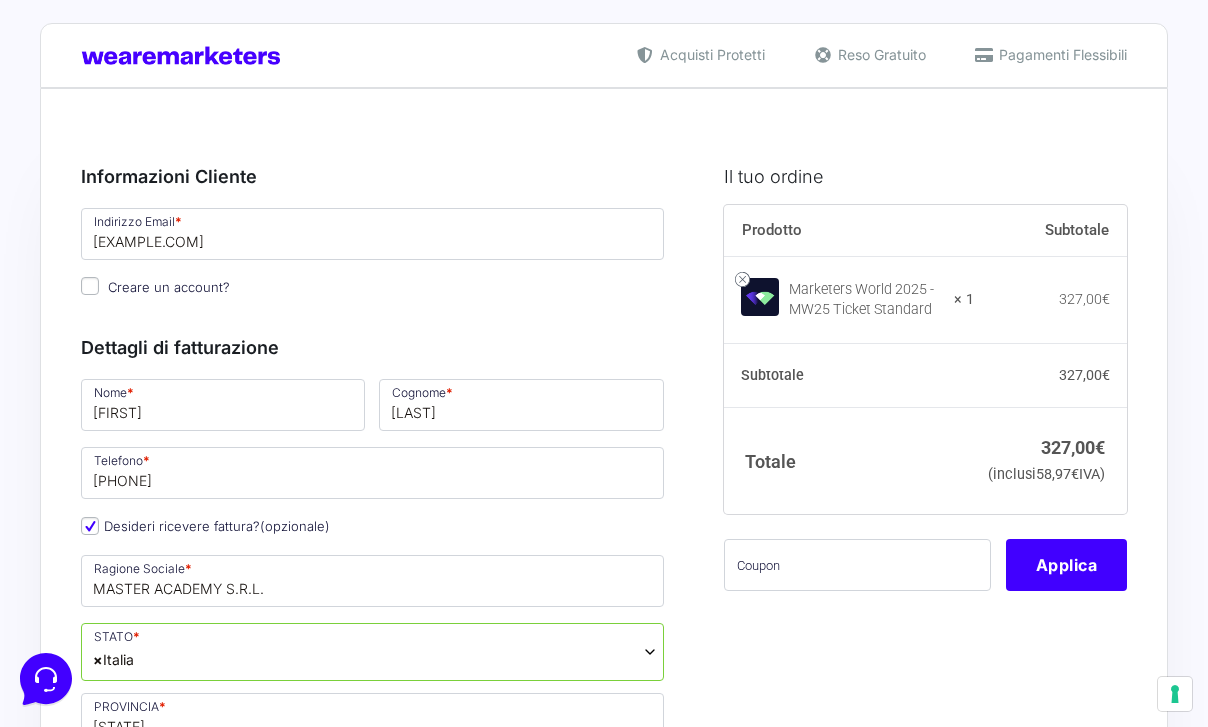 scroll, scrollTop: 85, scrollLeft: 0, axis: vertical 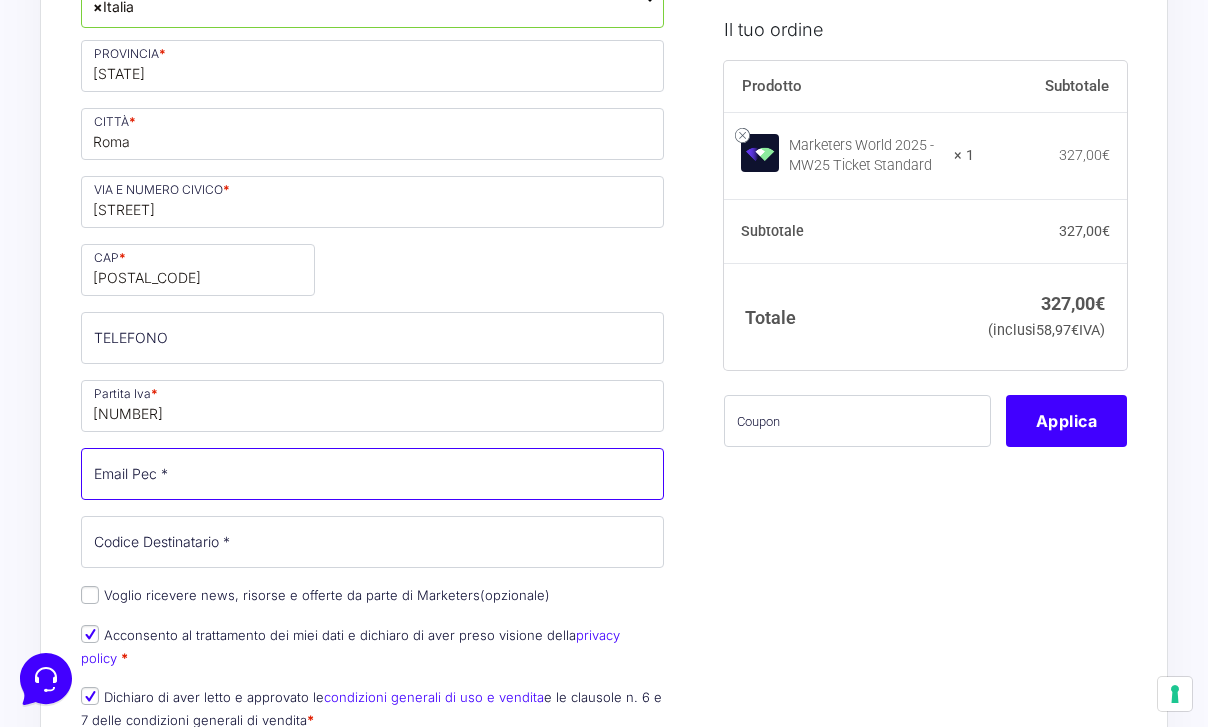 click on "Email Pec  *" at bounding box center (372, 474) 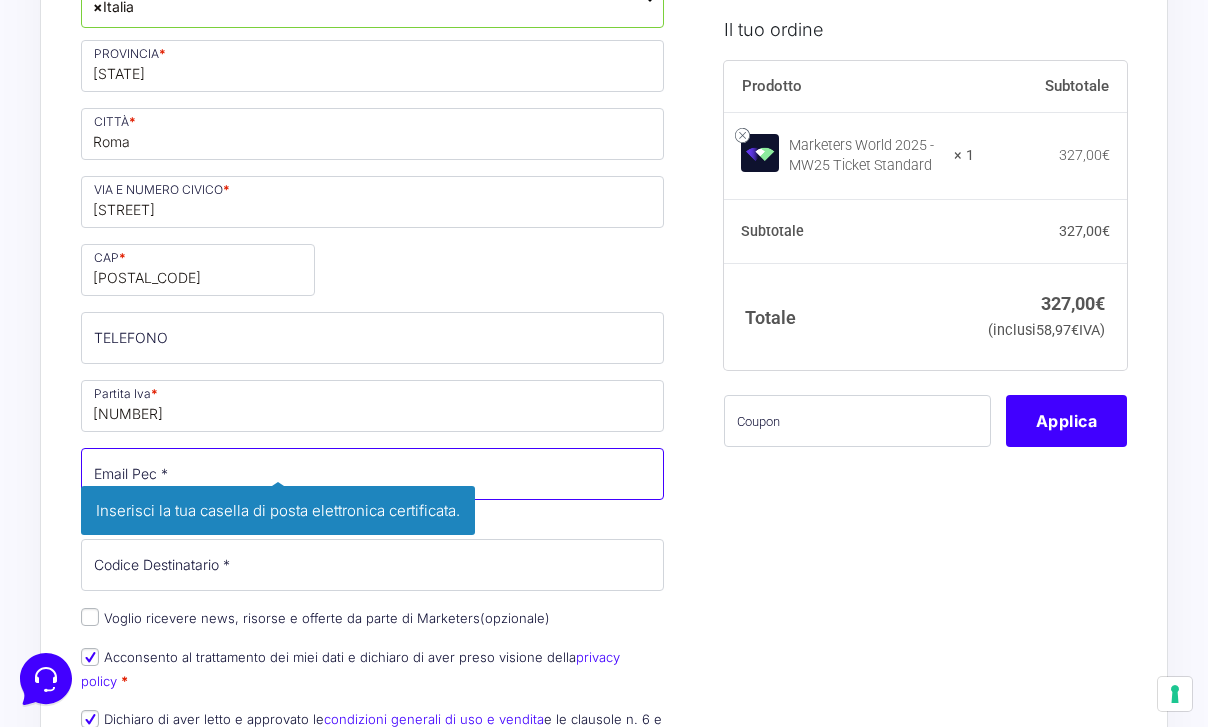 paste on "[EXAMPLE.COM]" 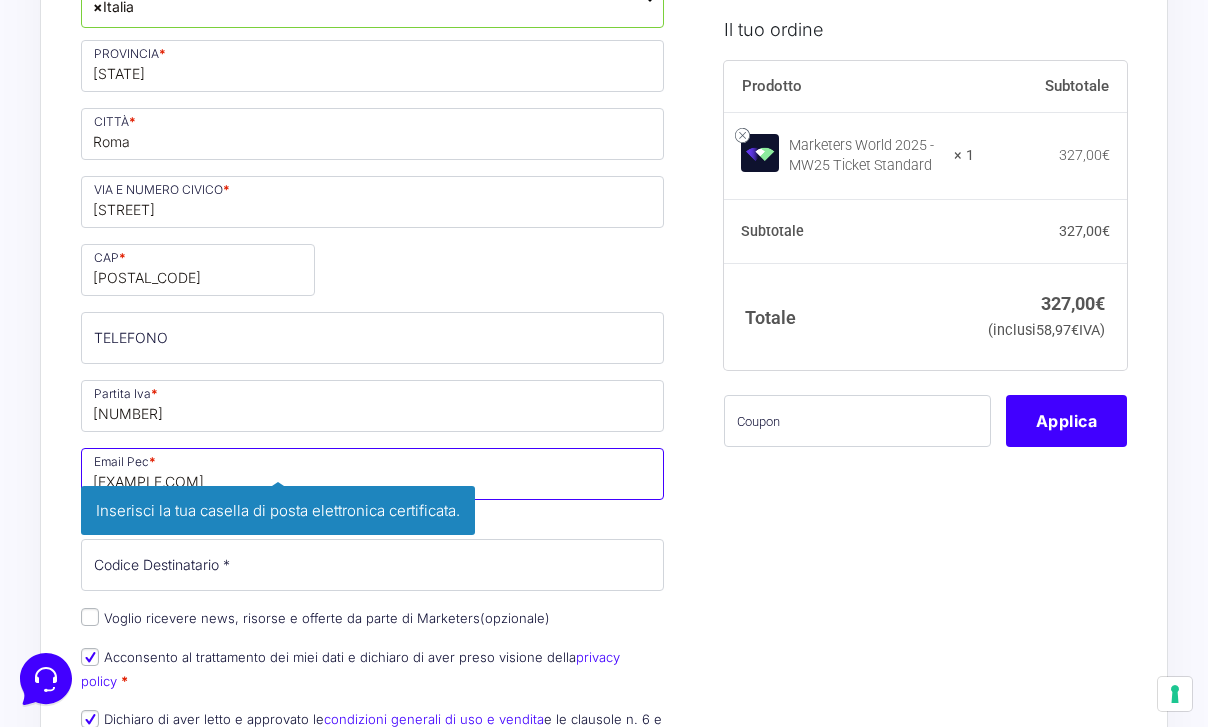 type on "[EXAMPLE.COM]" 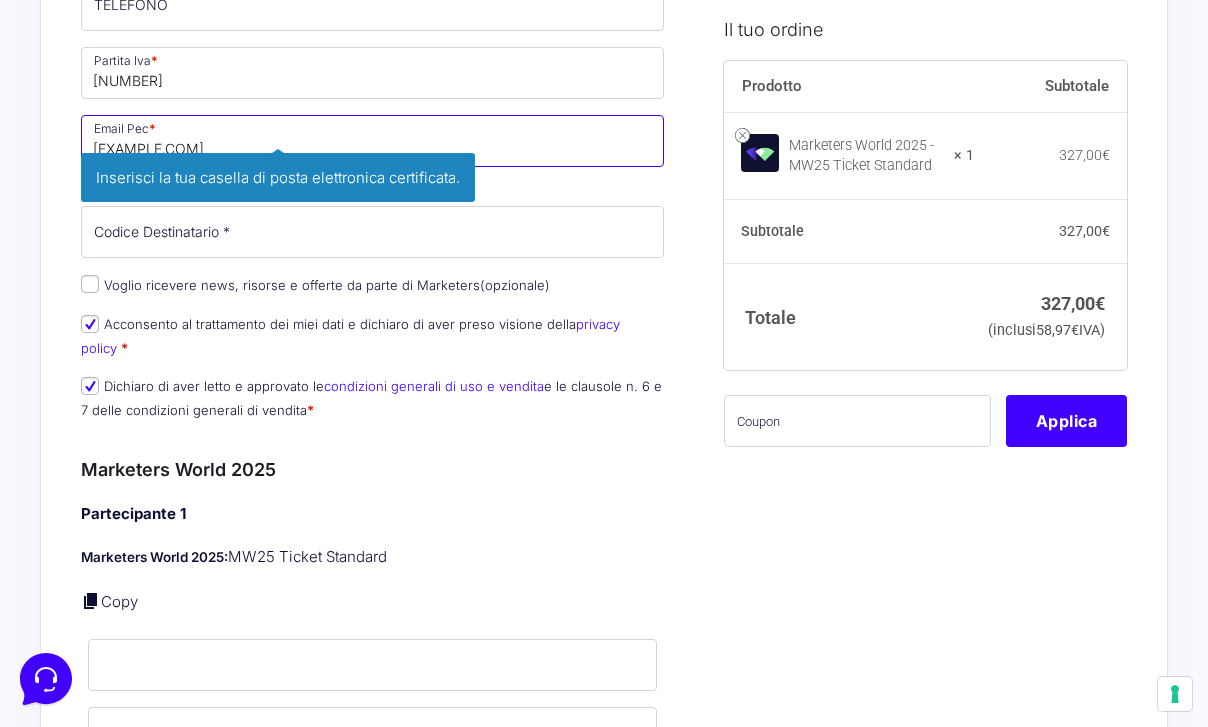 scroll, scrollTop: 1019, scrollLeft: 0, axis: vertical 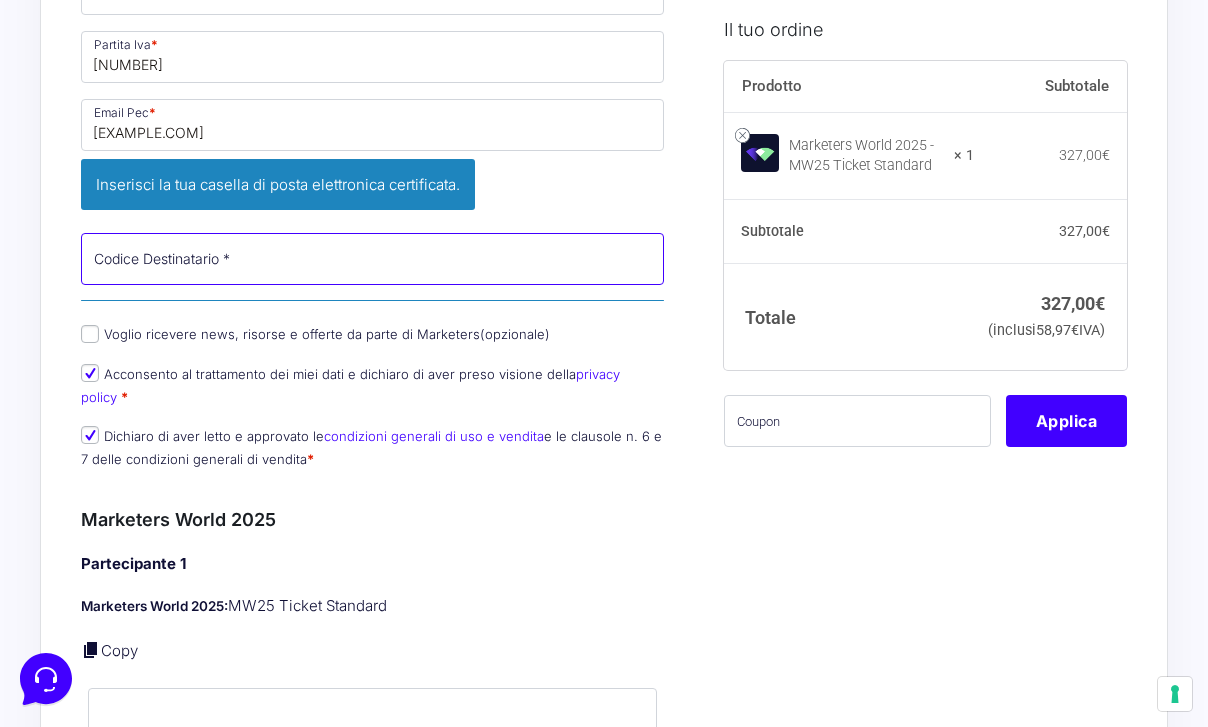 click on "Nome * [FIRST] Cognome * [LAST] Telefono * [PHONE] Desideri ricevere fattura? (opzionale) Ragione Sociale * MASTER ACADEMY S.R.L. STATO * [COUNTRY] Albania Algeria Andorra Angola Anguilla Antartide Antigua e Barbuda Arabia Saudita Argentina Armenia Aruba Australia Austria Azerbaigian Bahamas Bahrein Bangladesh Barbados Belgio Belize Benin Bermuda Bhutan Bielorussia Birmania Bolivia Bosnia ed Erzegovina Botswana Brasile Brunei Bulgaria Burkina Faso Burundi Cambogia Camerun Canada Capo Verde Ciad Cile Cina Cipro Città del Vaticano Colombia Comore Corea del Nord Corea del Sud Costa d'Avorio Costa Rica Croazia Cuba Curaçao Danimarca Dominica Ecuador Egitto El Salvador Emirati Arabi Uniti Eritrea Estonia Etiopia Figi Filippine Finlandia Francia Gabon Gambia Georgia Georgia del Sud e Isole Sandwich Australi Germania Ghana Giamaica Giappone Gibilterra Gibuti Giordania Grecia Grenada Groenlandia Guadalupa Guam Guatemala Guernsey Guinea Guinea-Bissau Guinea Equatoriale Guyana Haiti Honduras" at bounding box center (372, -71) 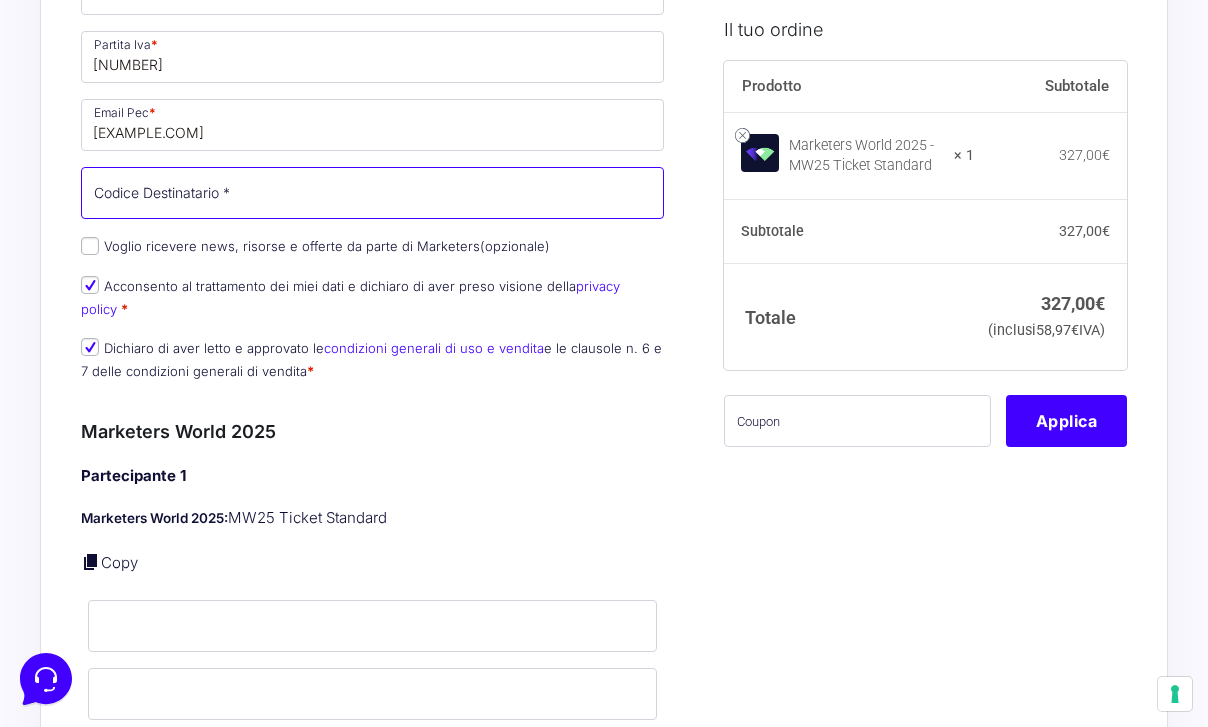 paste on "[NUMBER]" 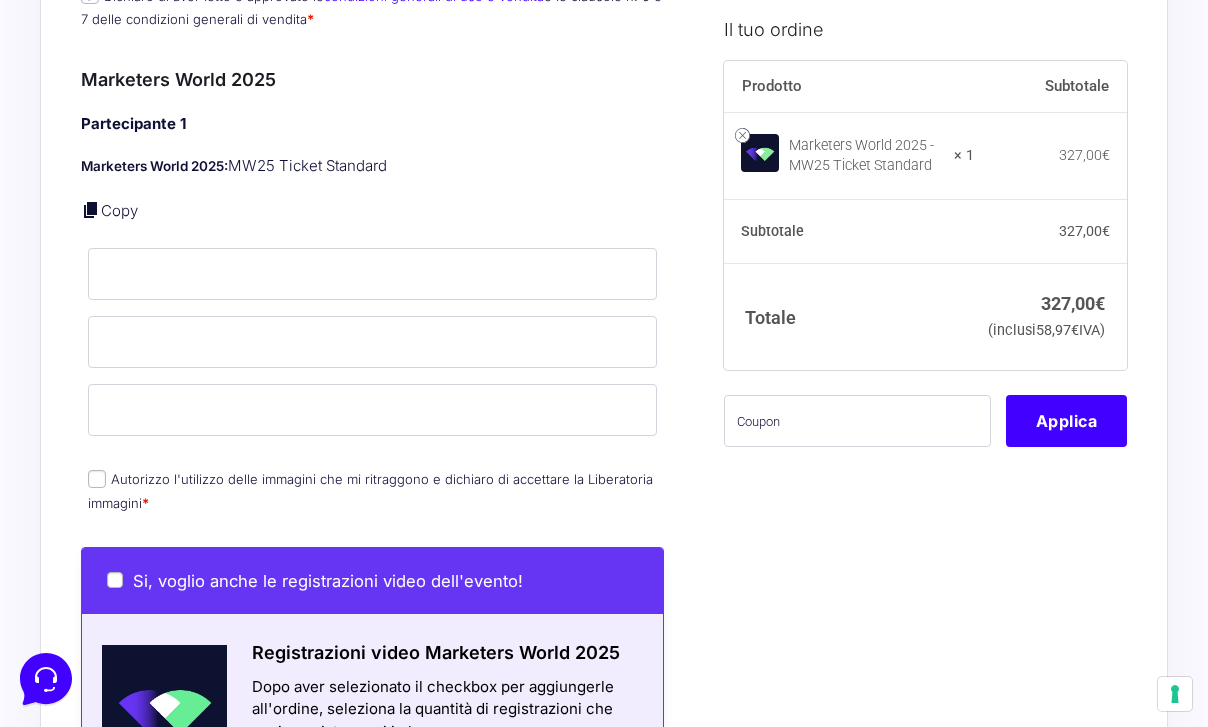 scroll, scrollTop: 1373, scrollLeft: 0, axis: vertical 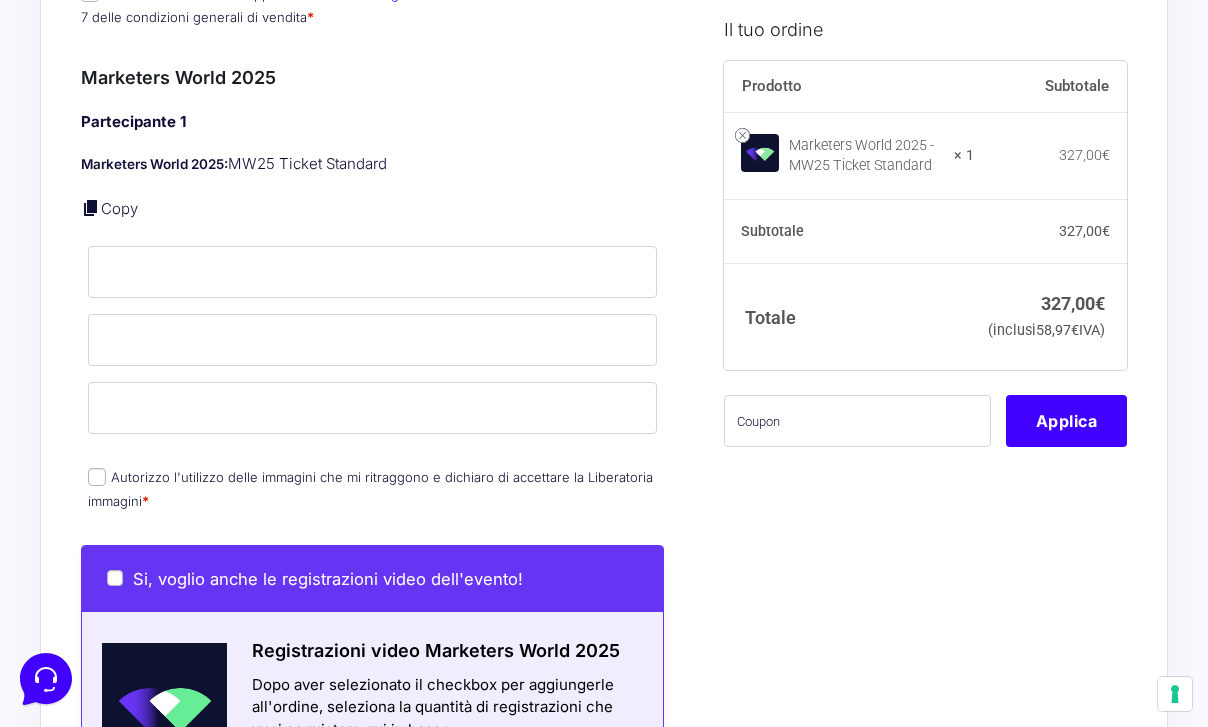 type on "[NUMBER]" 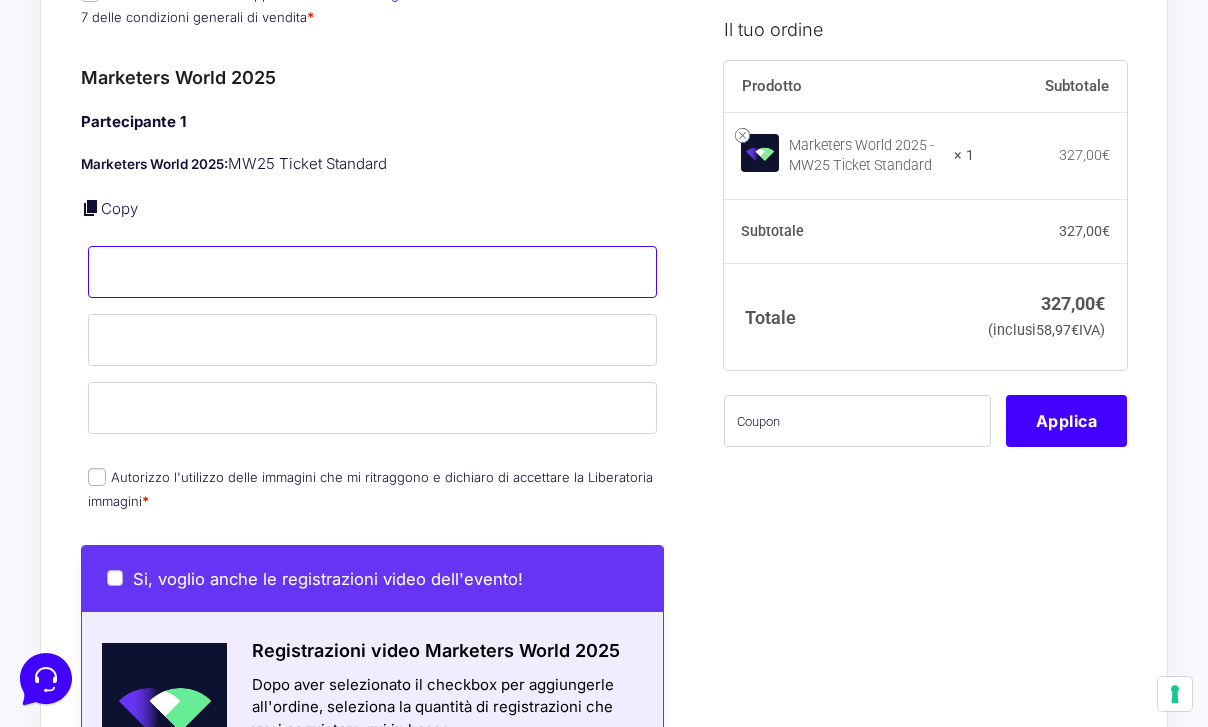 click on "Nome  *" at bounding box center [372, 272] 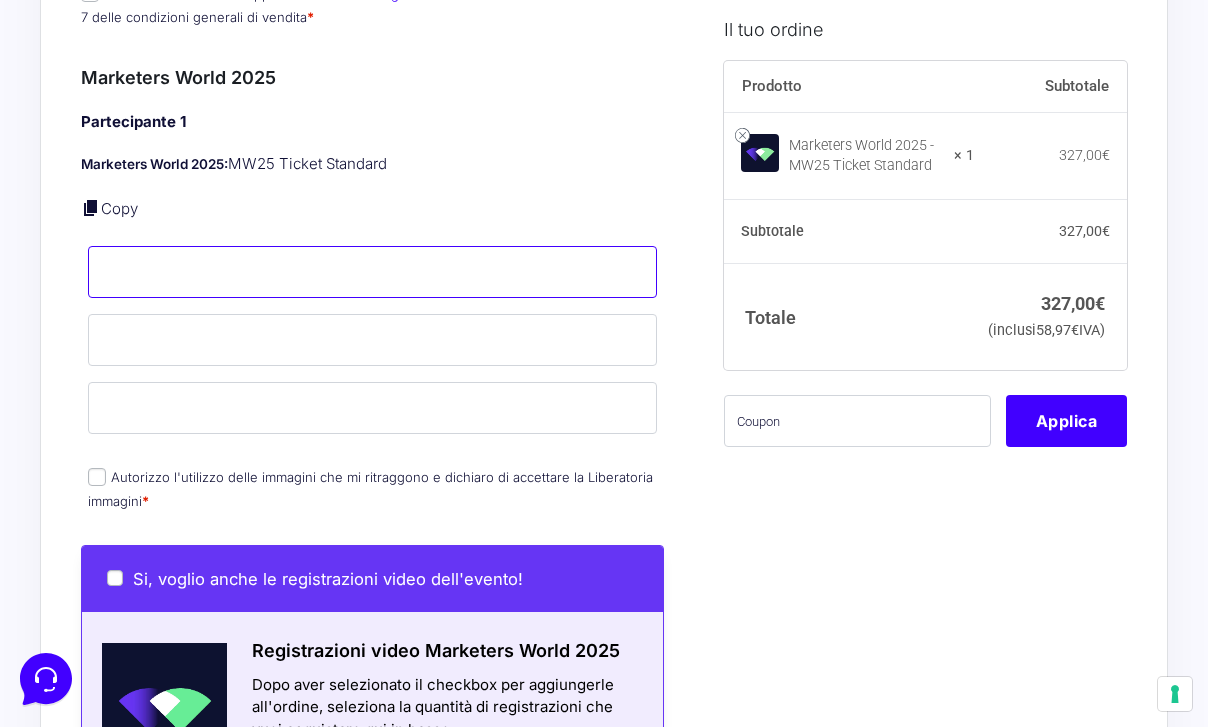 type on "[FIRST]" 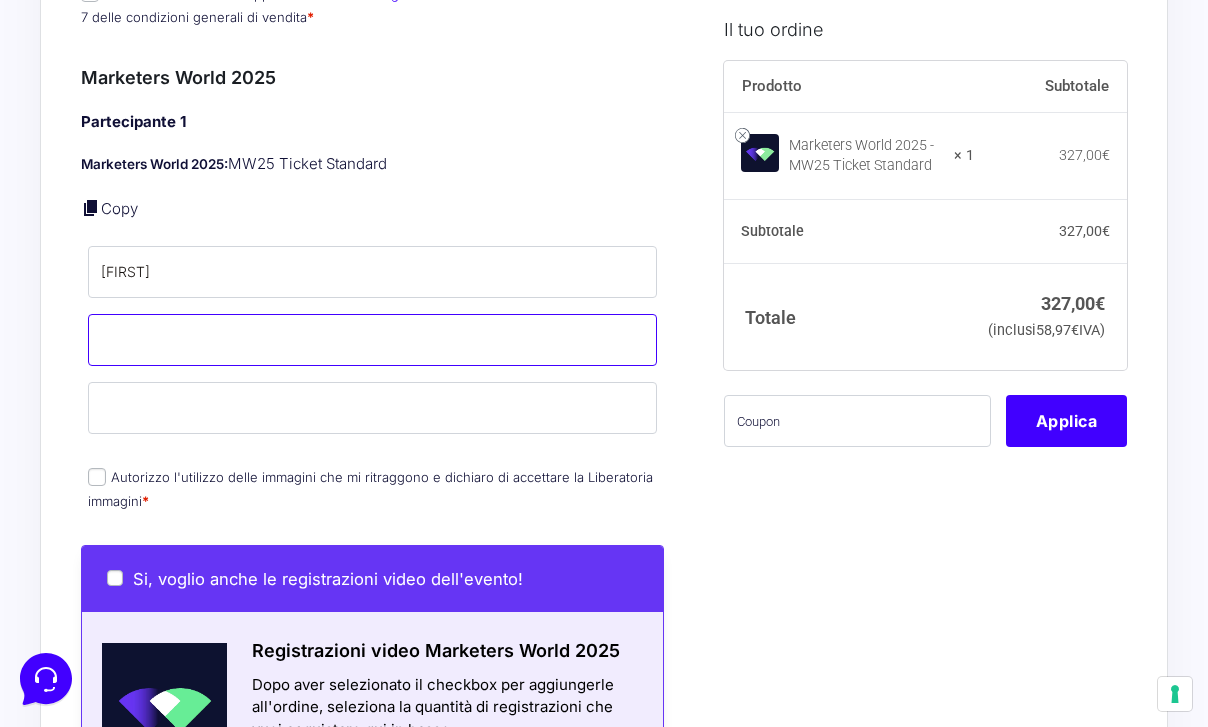 type on "[LAST]" 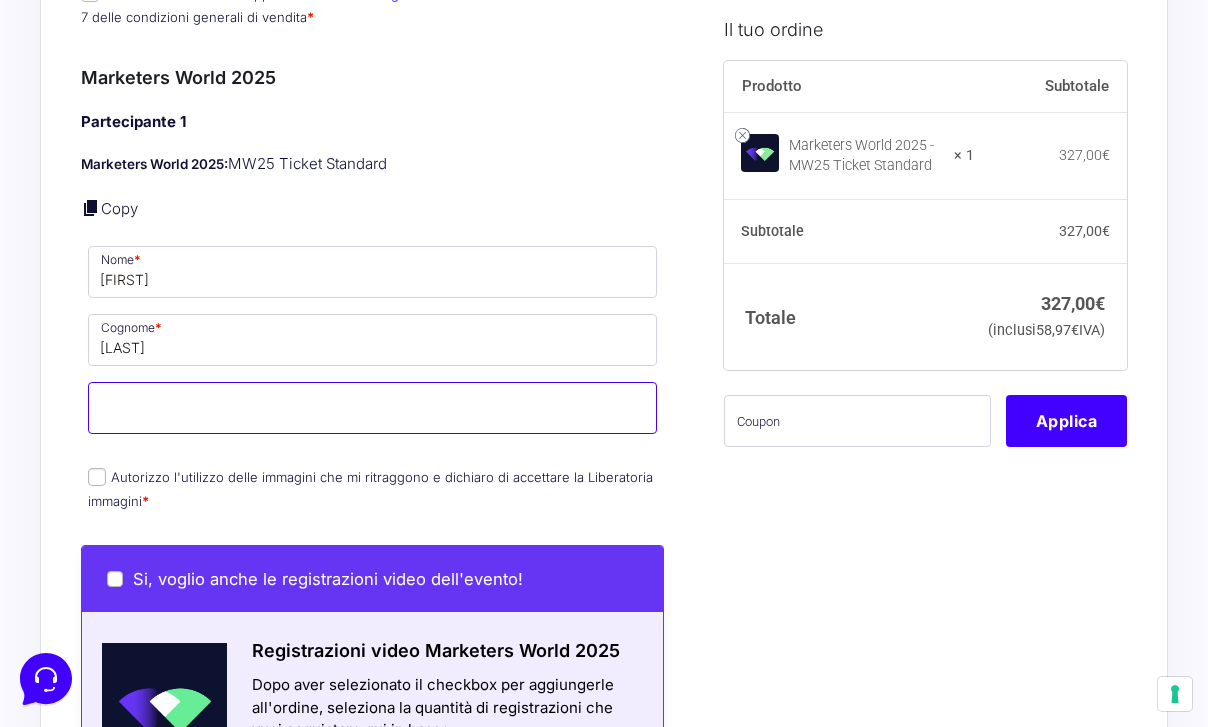 click on "Email *" at bounding box center (372, 408) 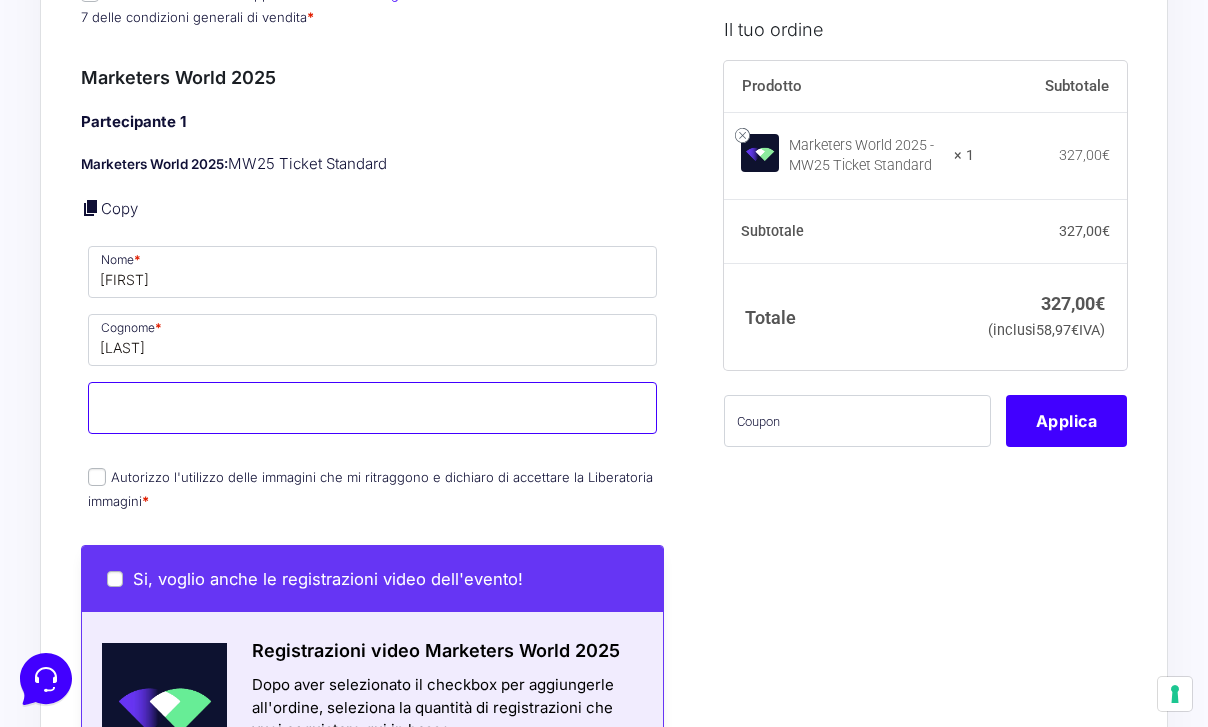 type on "[EXAMPLE.COM]" 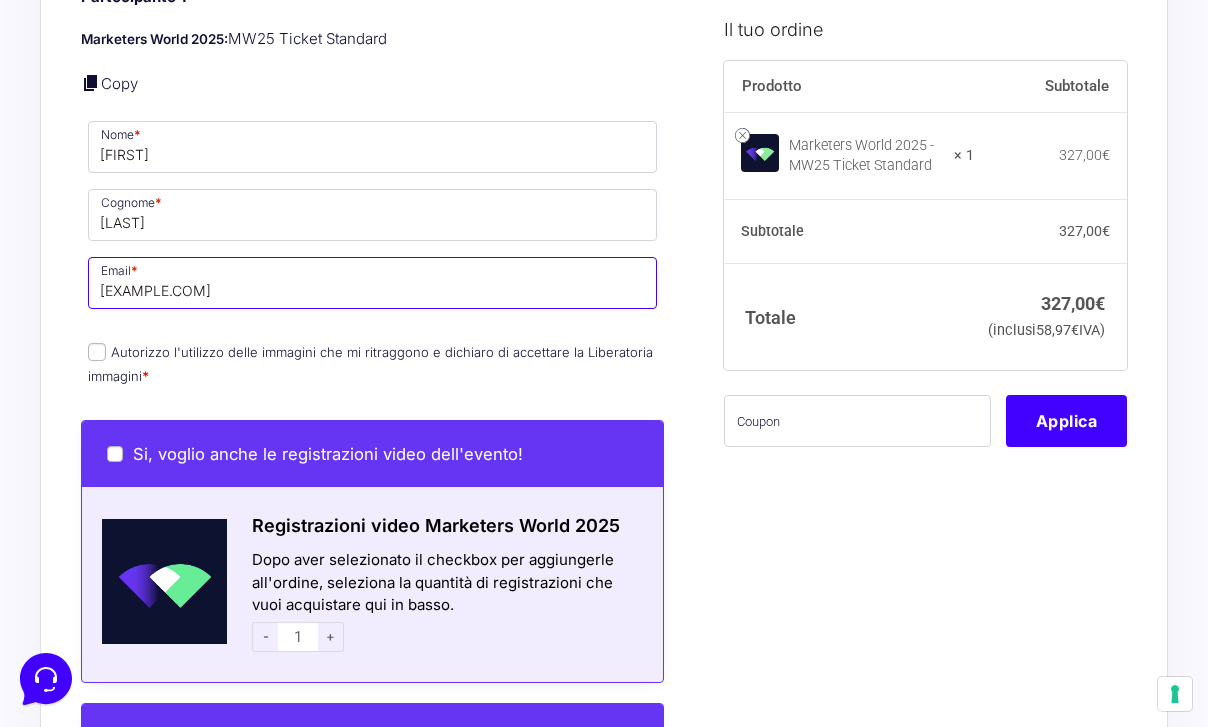 scroll, scrollTop: 1504, scrollLeft: 0, axis: vertical 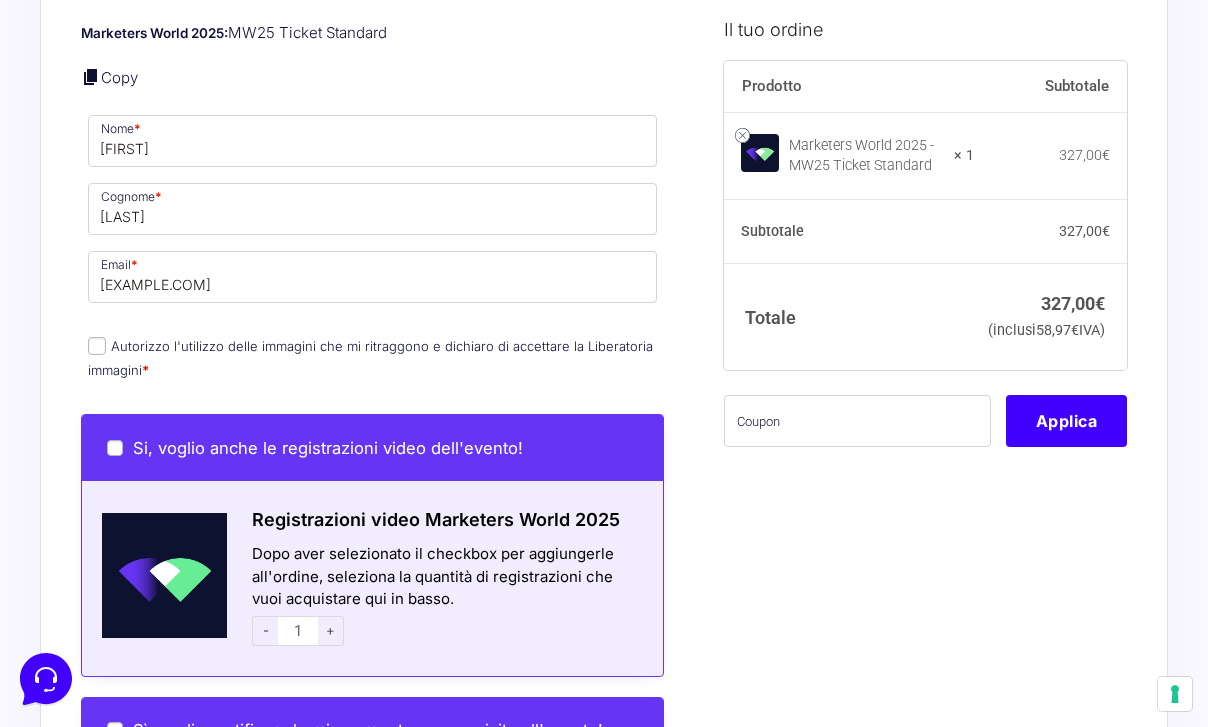 click on "Autorizzo l'utilizzo delle immagini che mi ritraggono e dichiaro di accettare la Liberatoria immagini  *" at bounding box center (370, 357) 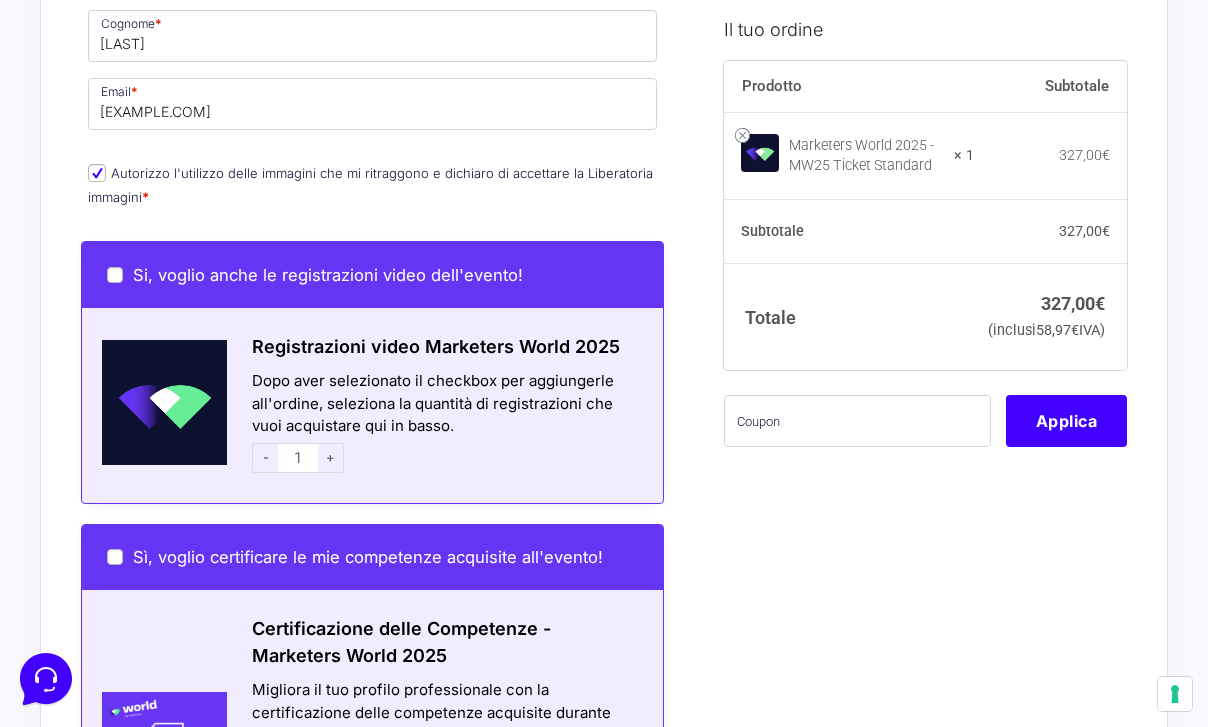 scroll, scrollTop: 1689, scrollLeft: 0, axis: vertical 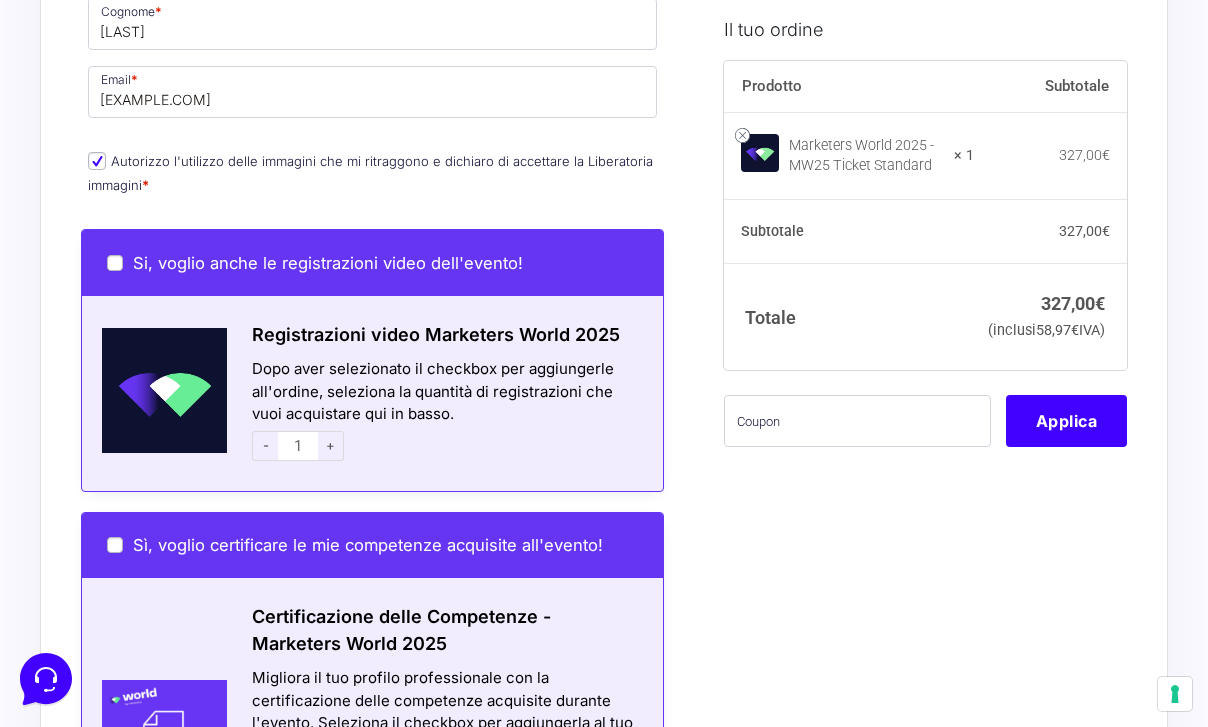 click on "-" at bounding box center (265, 446) 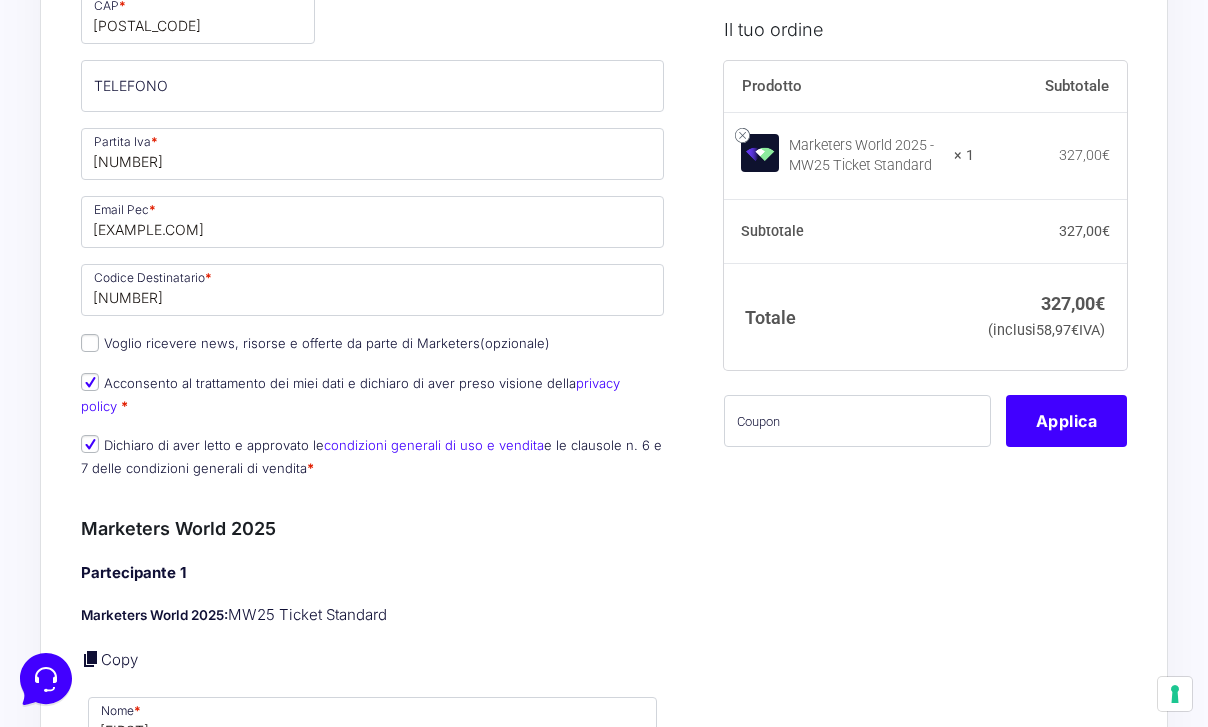 scroll, scrollTop: 918, scrollLeft: 0, axis: vertical 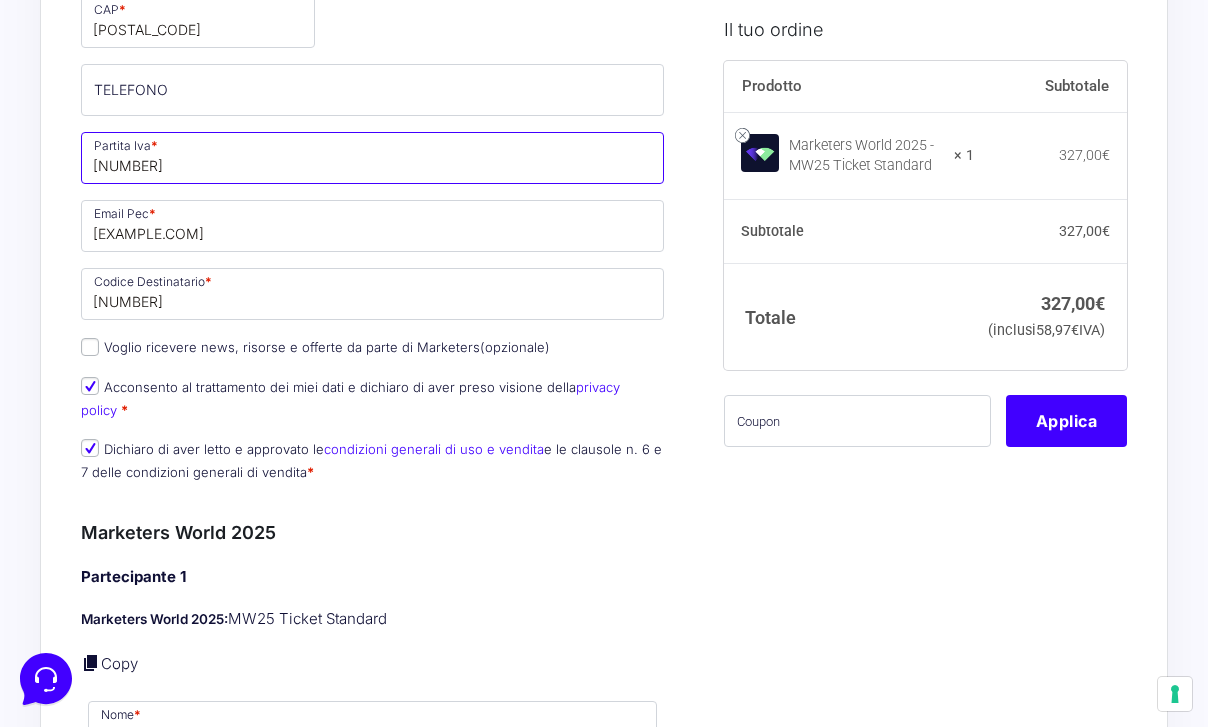 click on "[NUMBER]" at bounding box center (372, 158) 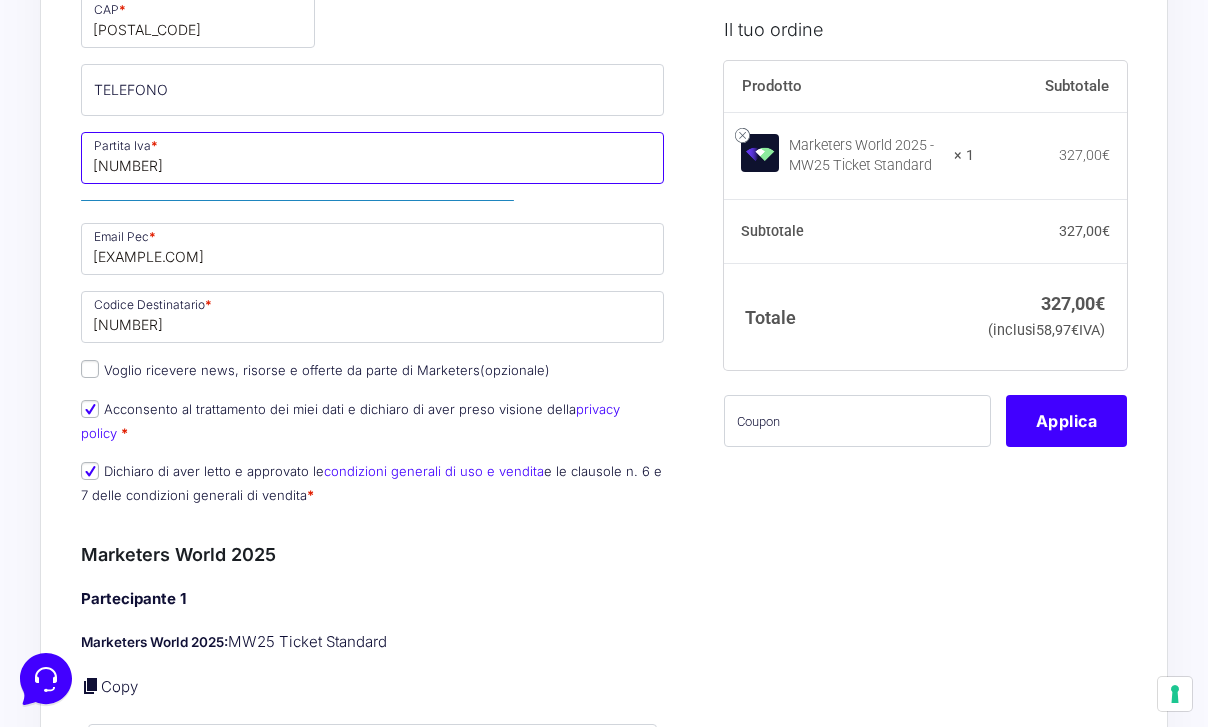 click on "[NUMBER]" at bounding box center [372, 158] 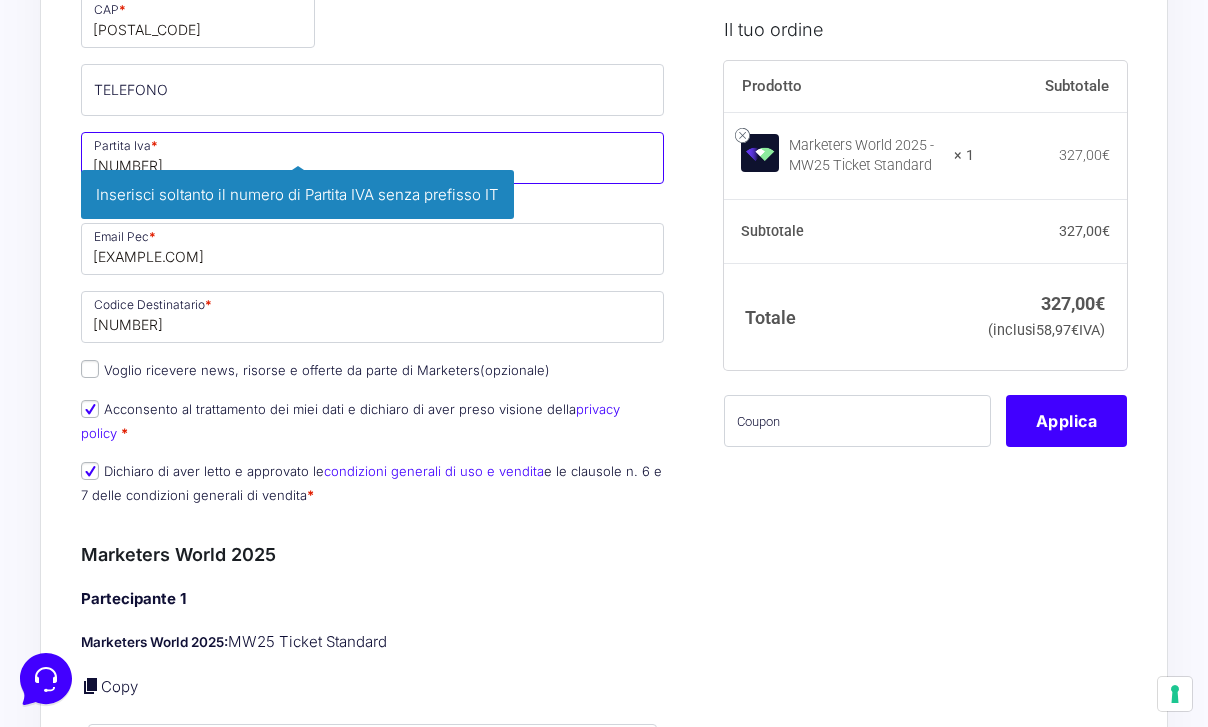 click on "[NUMBER]" at bounding box center (372, 158) 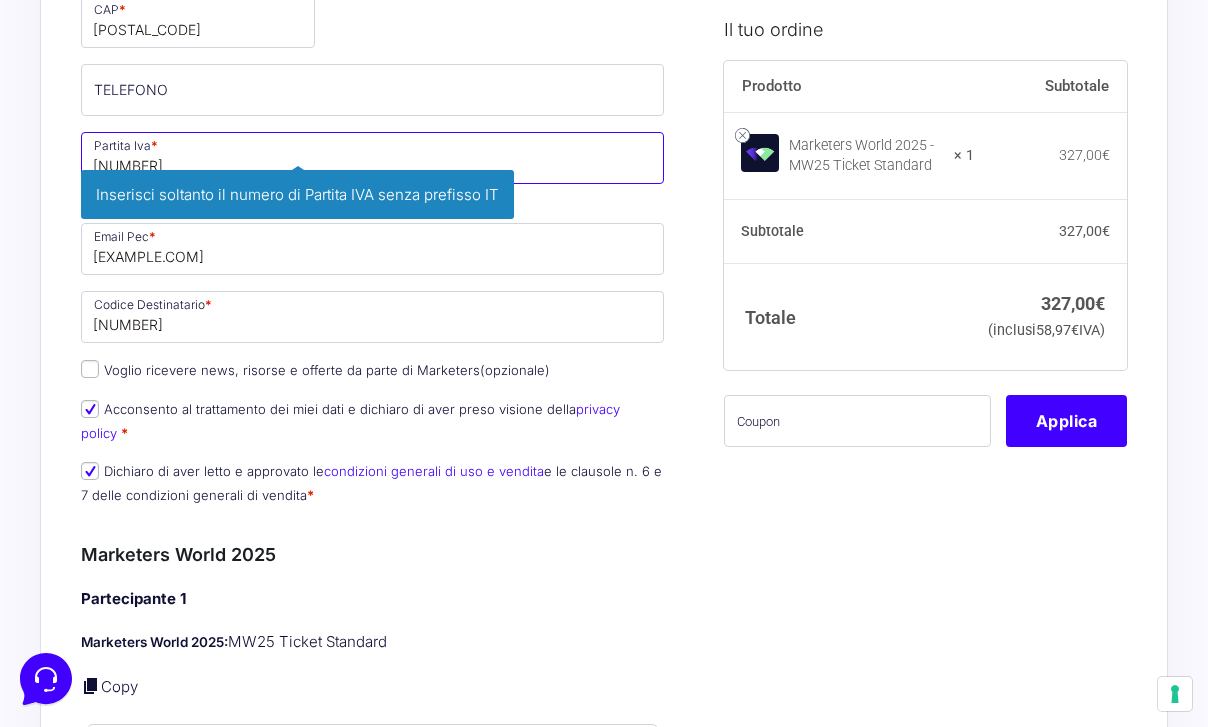 type on "[NUMBER]" 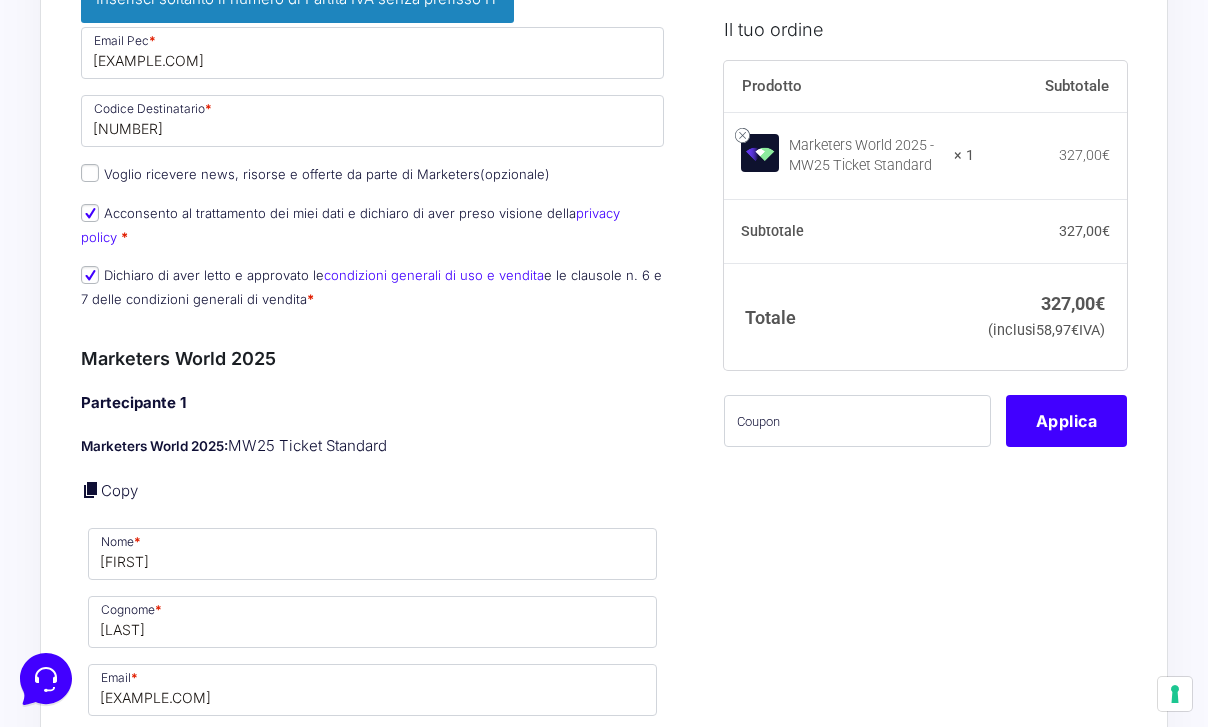 scroll, scrollTop: 1294, scrollLeft: 0, axis: vertical 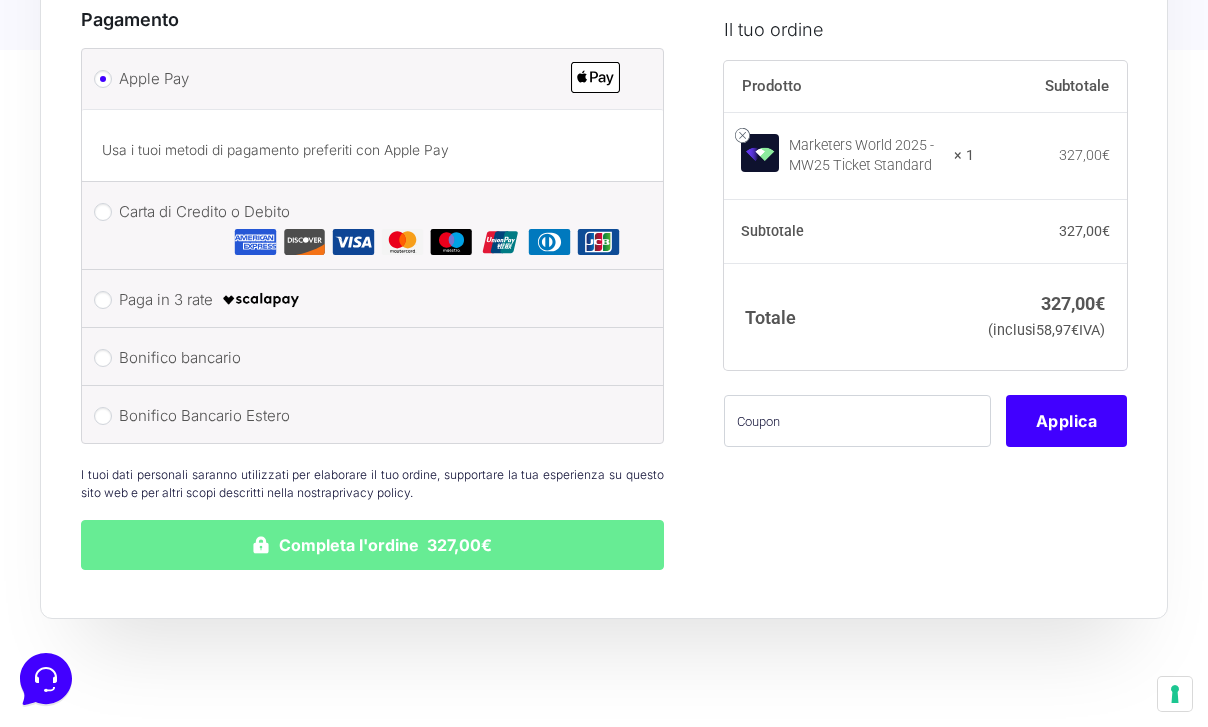 click on "Carta di Credito o Debito" at bounding box center [369, 227] 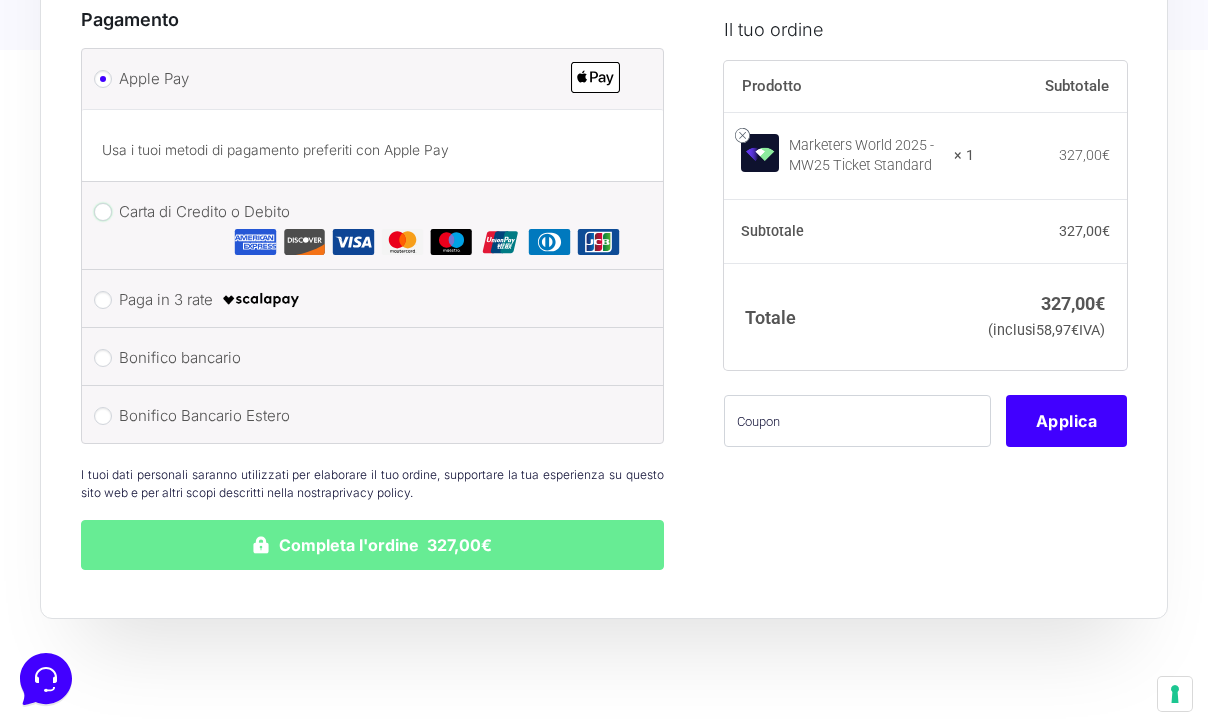 click on "Carta di Credito o Debito" at bounding box center (103, 212) 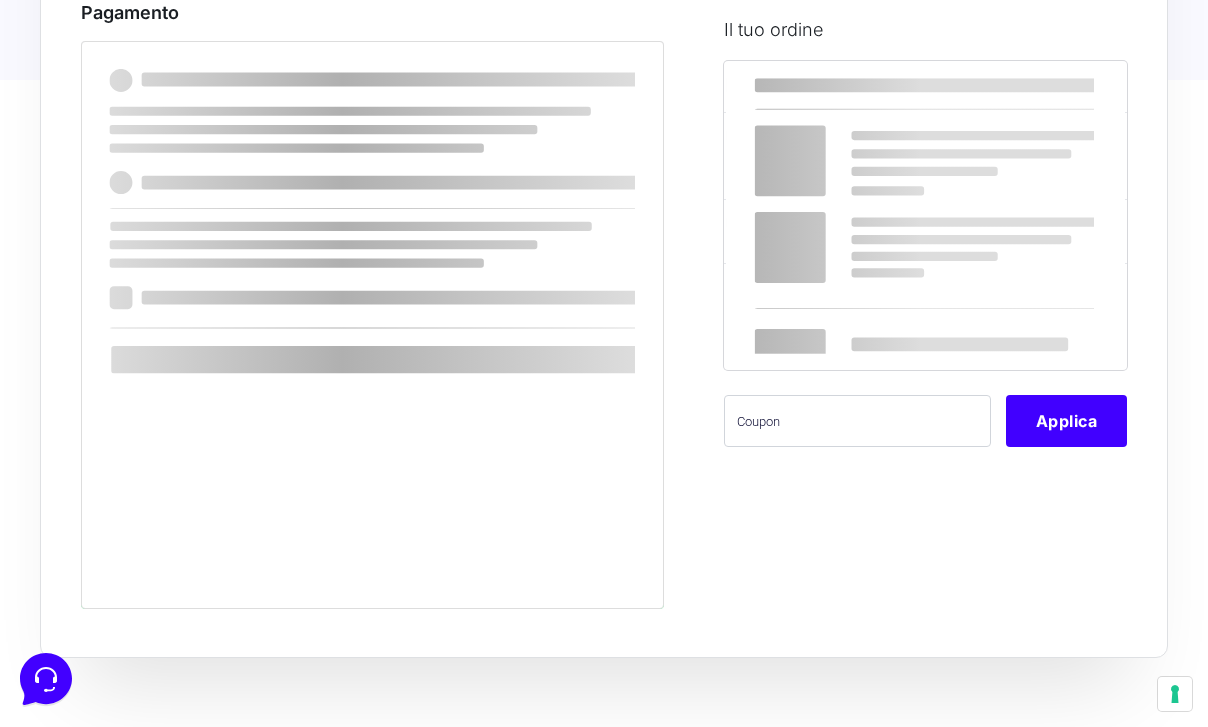 scroll, scrollTop: 2619, scrollLeft: 0, axis: vertical 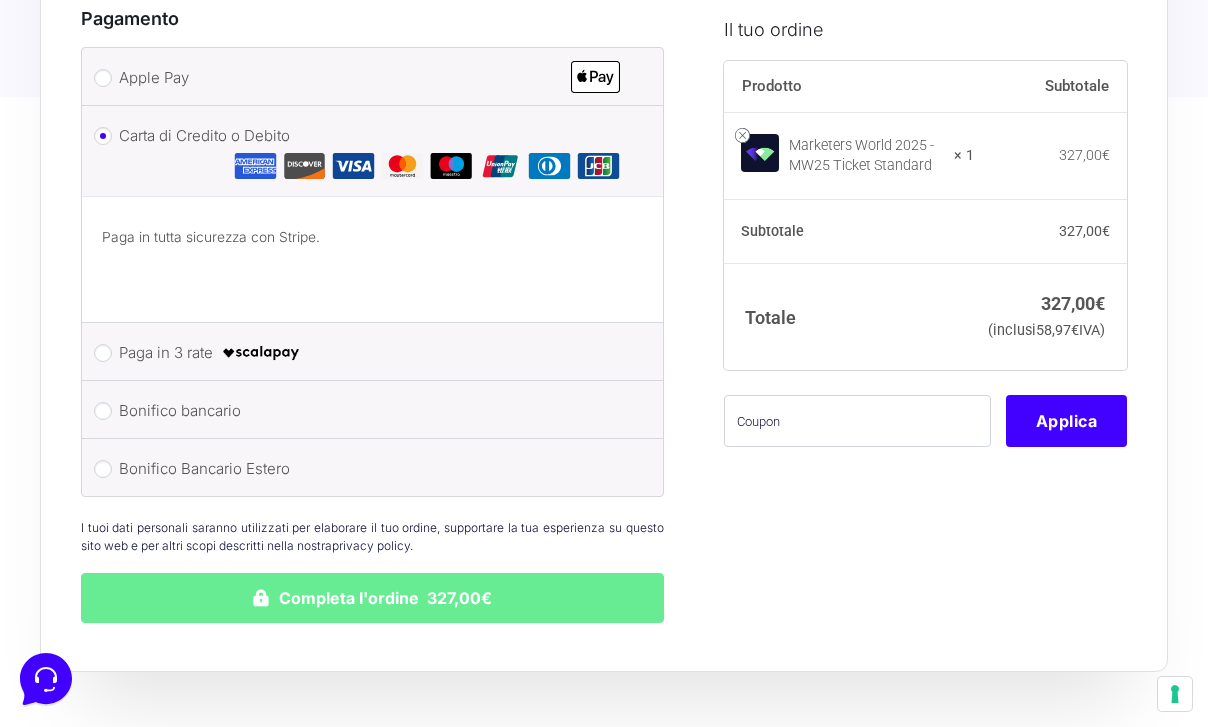 click at bounding box center (372, 268) 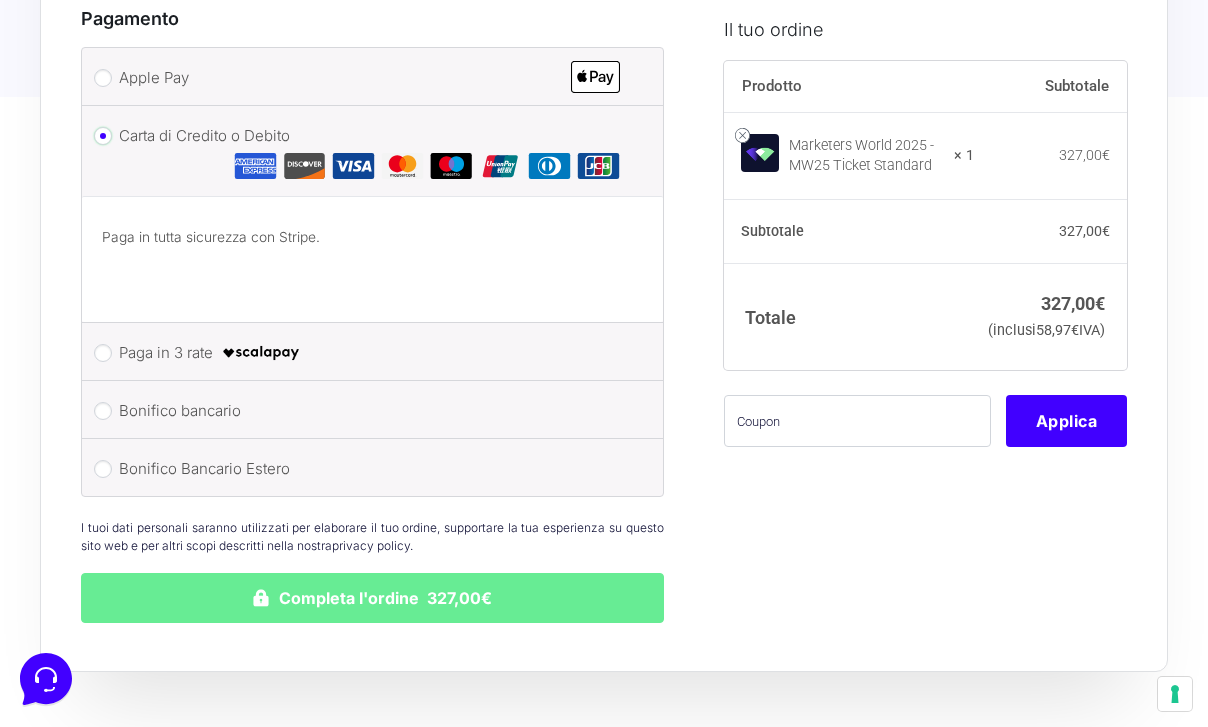 click on "Carta di Credito o Debito" at bounding box center (103, 136) 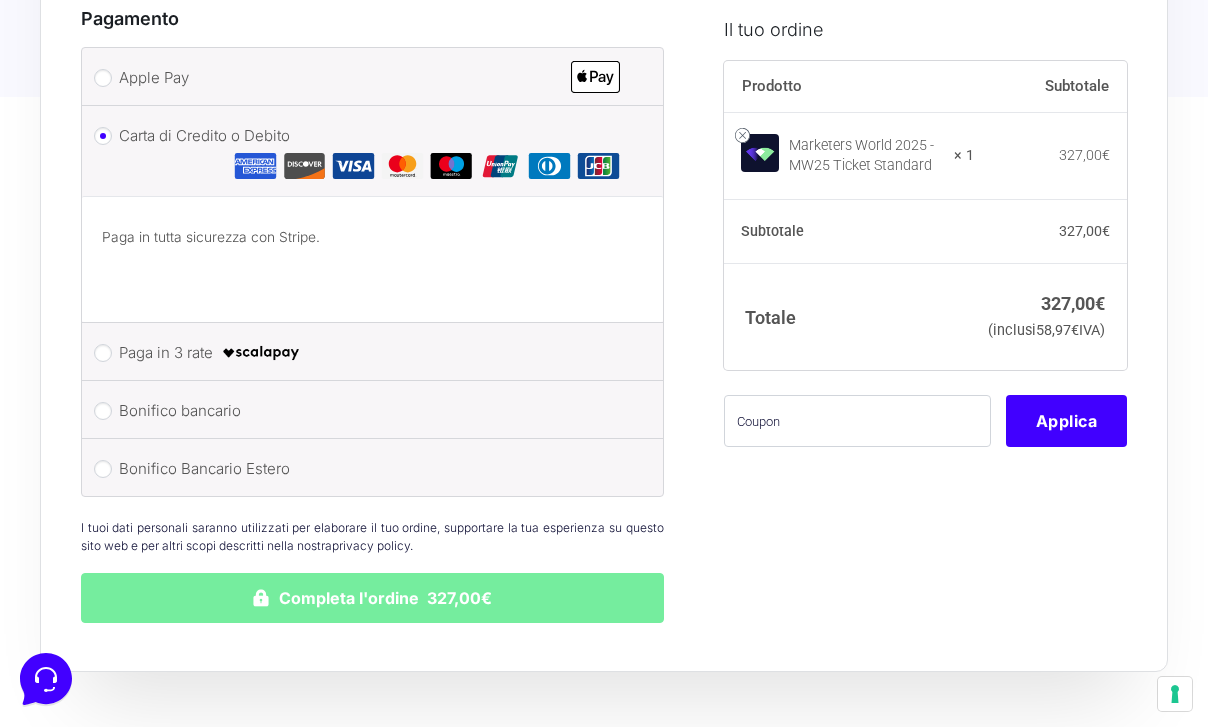click on "Completa l'ordine  327,00€" at bounding box center [372, 598] 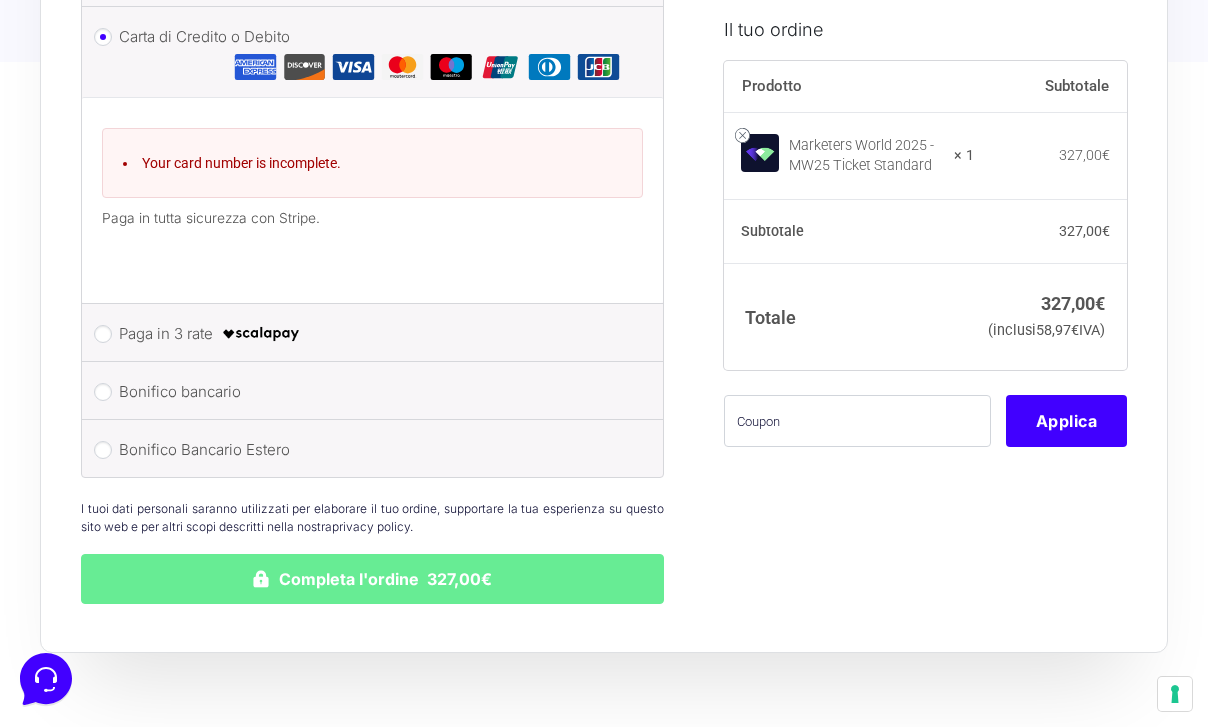 scroll, scrollTop: 2718, scrollLeft: 0, axis: vertical 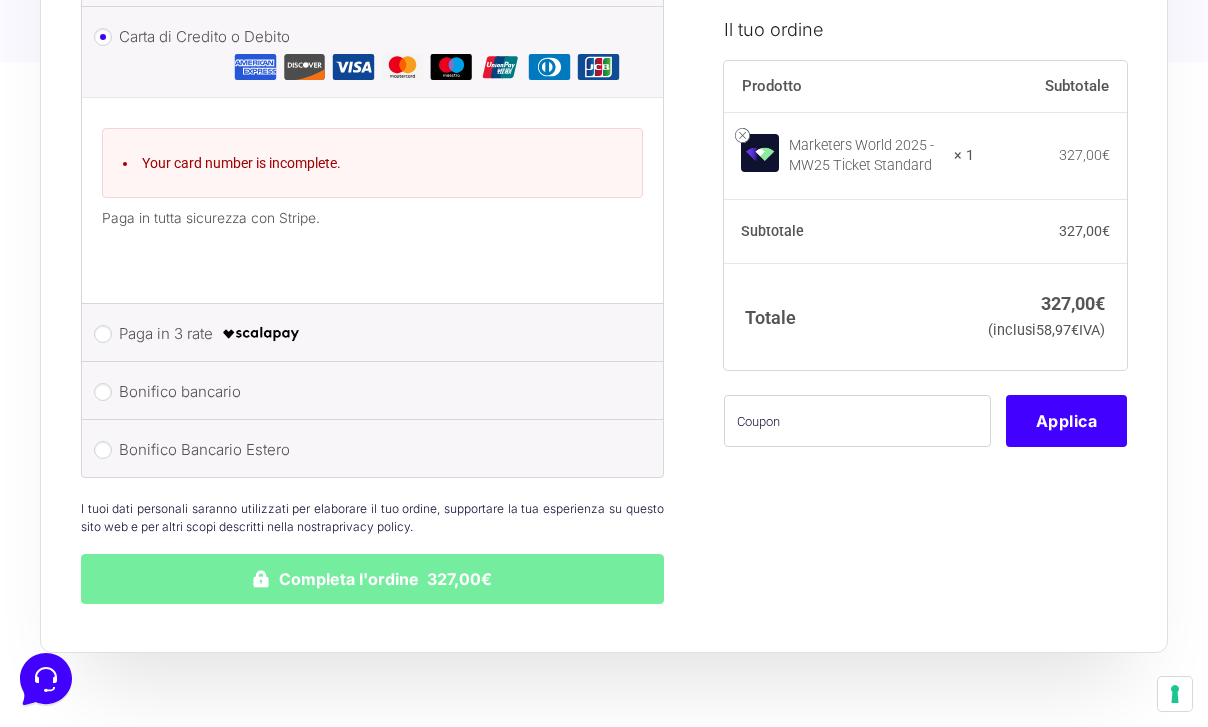 click on "Completa l'ordine  327,00€" at bounding box center (372, 579) 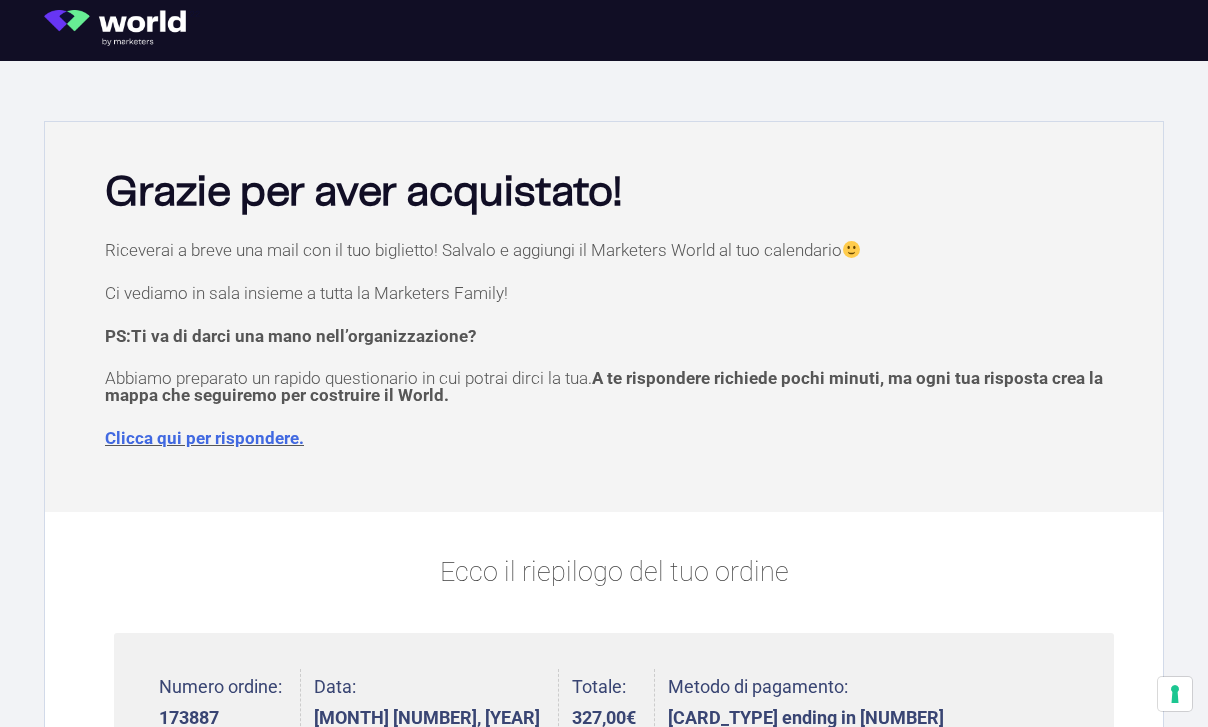 scroll, scrollTop: 0, scrollLeft: 0, axis: both 